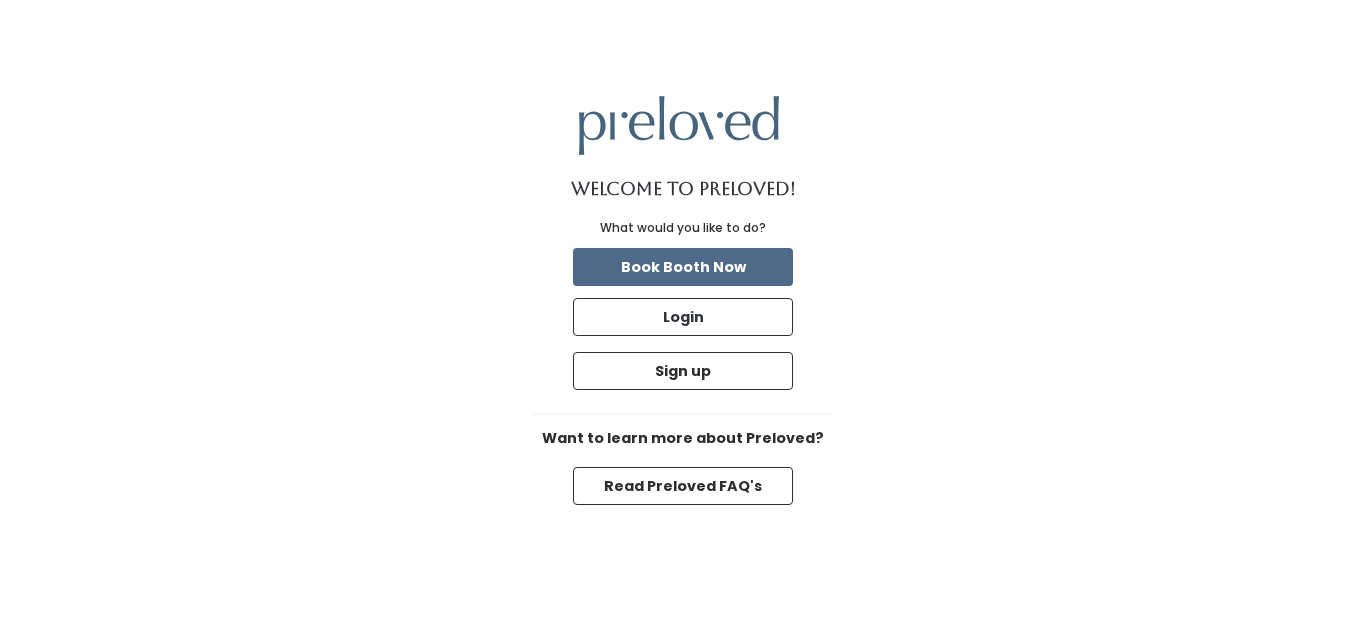 scroll, scrollTop: 0, scrollLeft: 0, axis: both 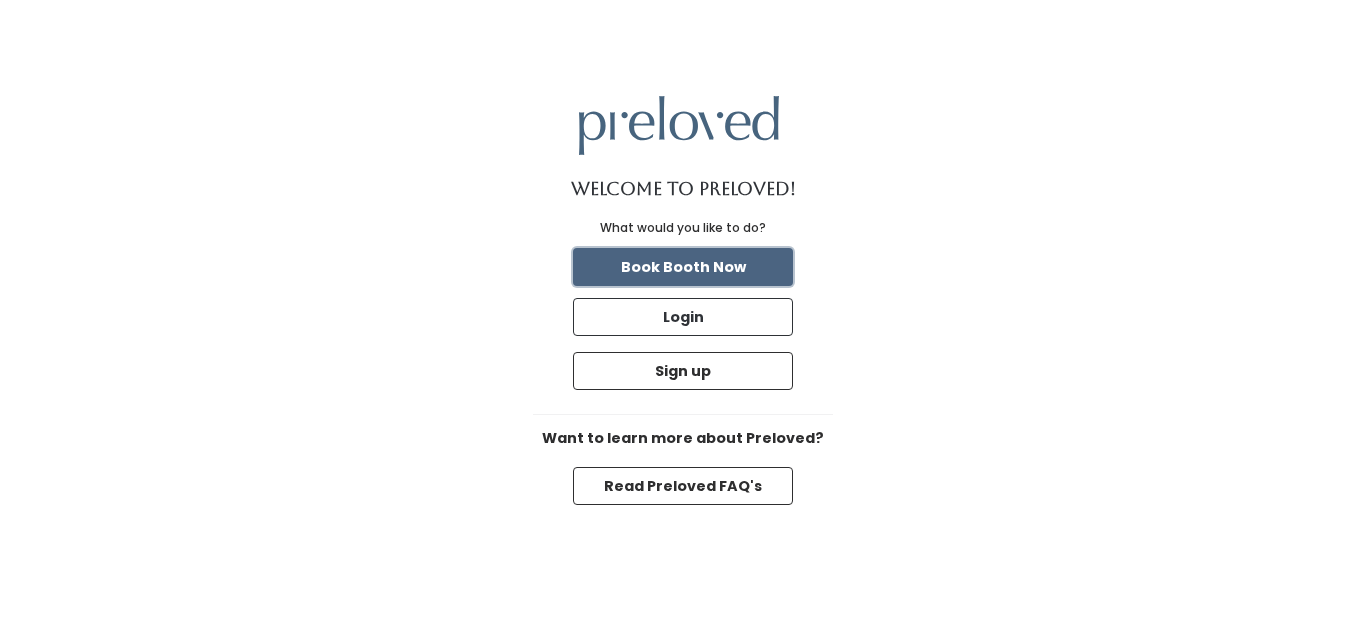 click on "Book Booth Now" at bounding box center (683, 267) 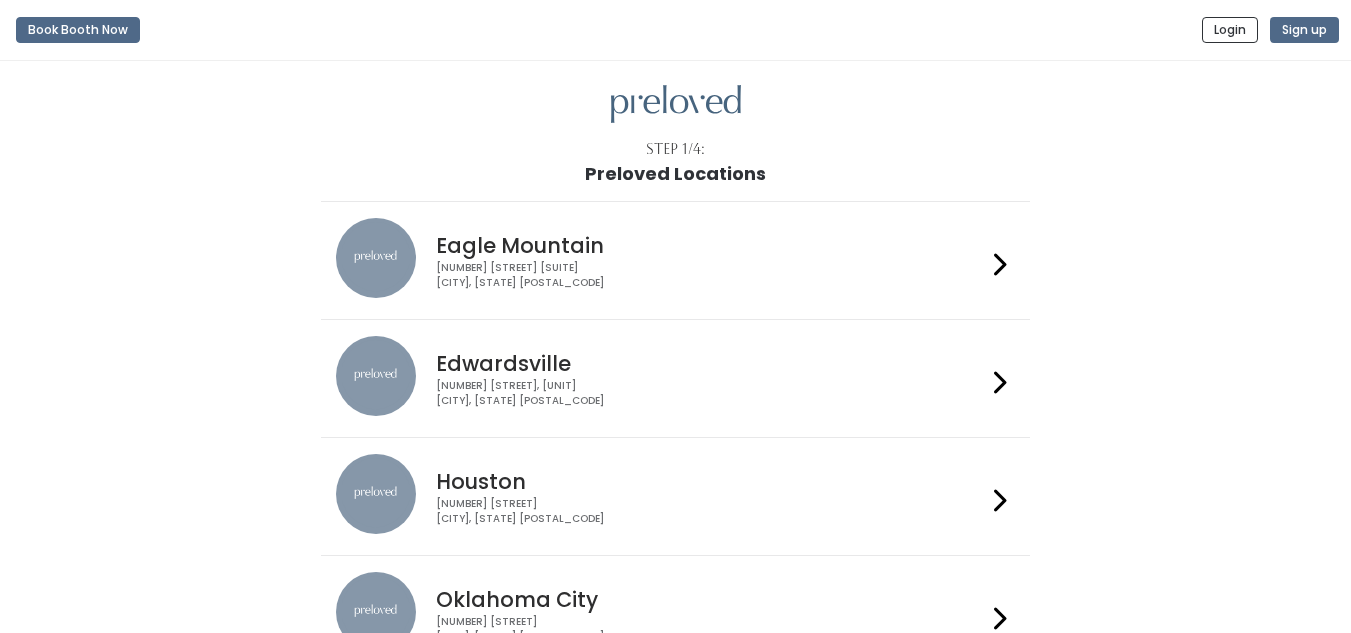 scroll, scrollTop: 0, scrollLeft: 0, axis: both 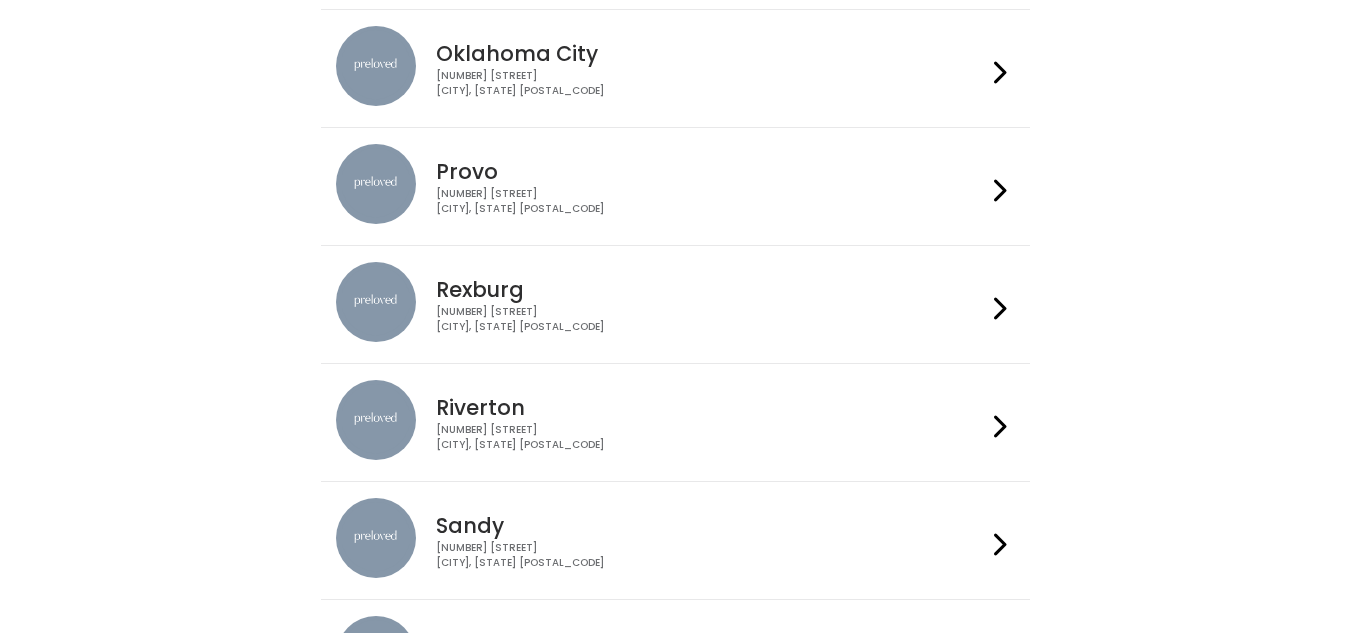 click on "[NUMBER] [STREET]
[CITY], [STATE] [POSTAL_CODE]" at bounding box center [711, 201] 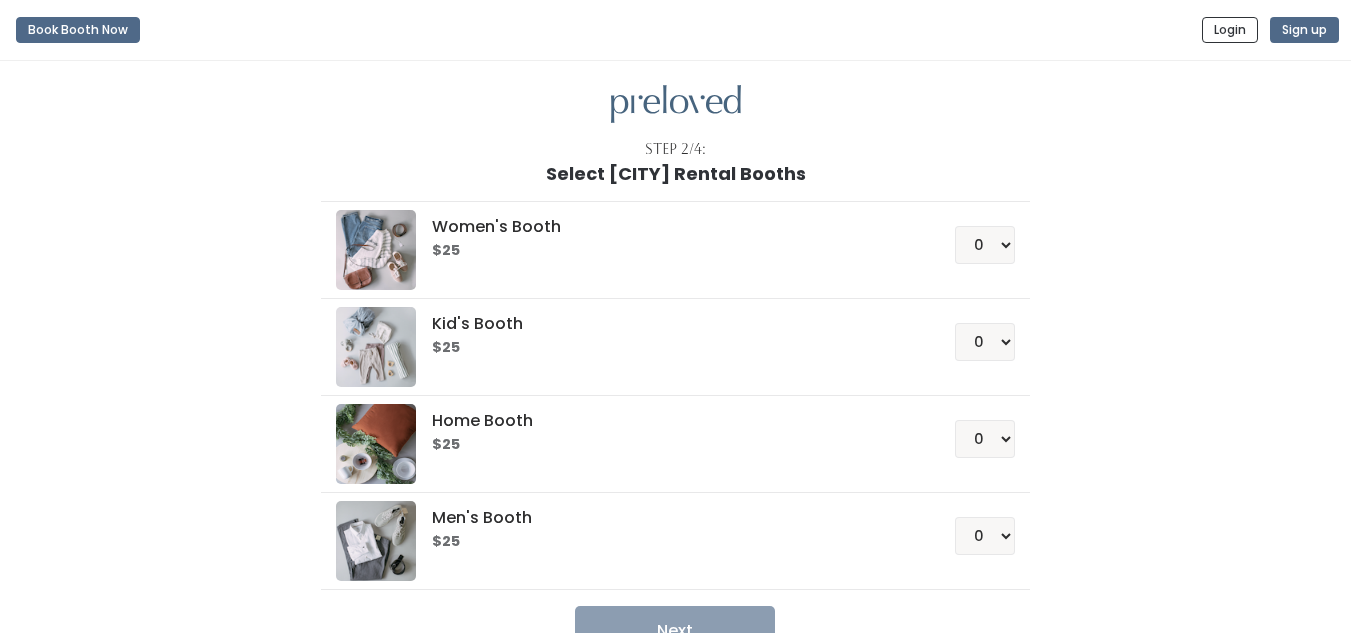 scroll, scrollTop: 0, scrollLeft: 0, axis: both 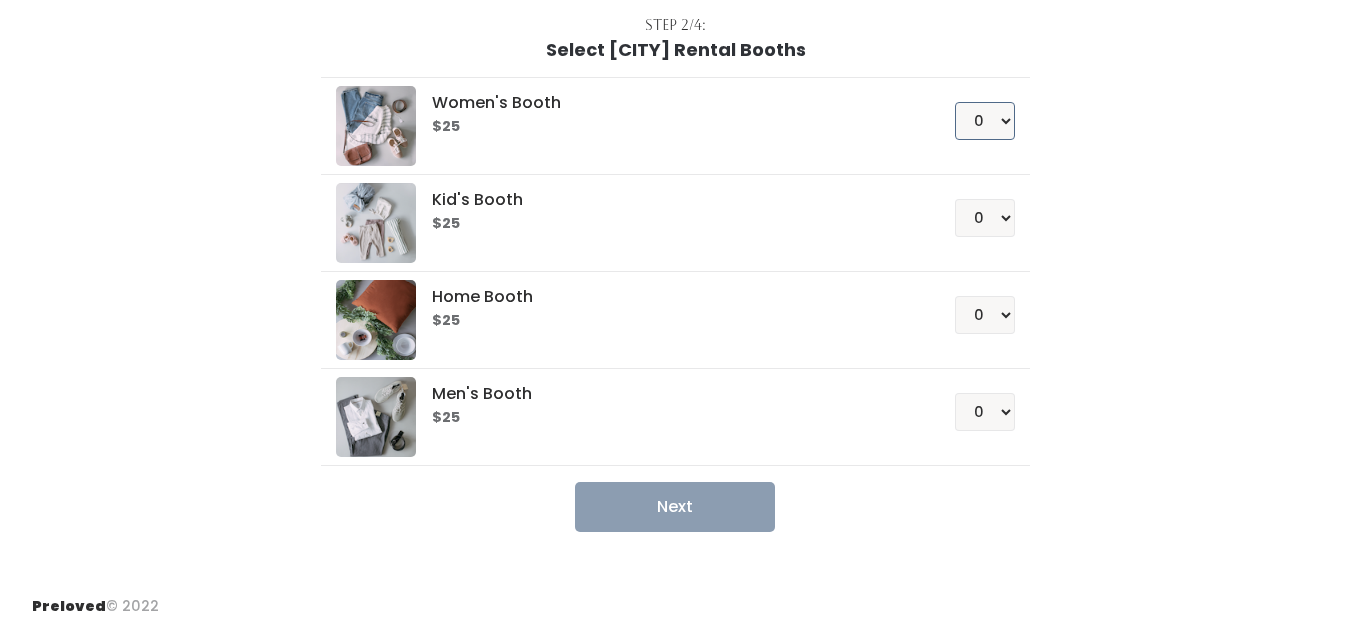 click on "0
1
2
3
4" at bounding box center [985, 121] 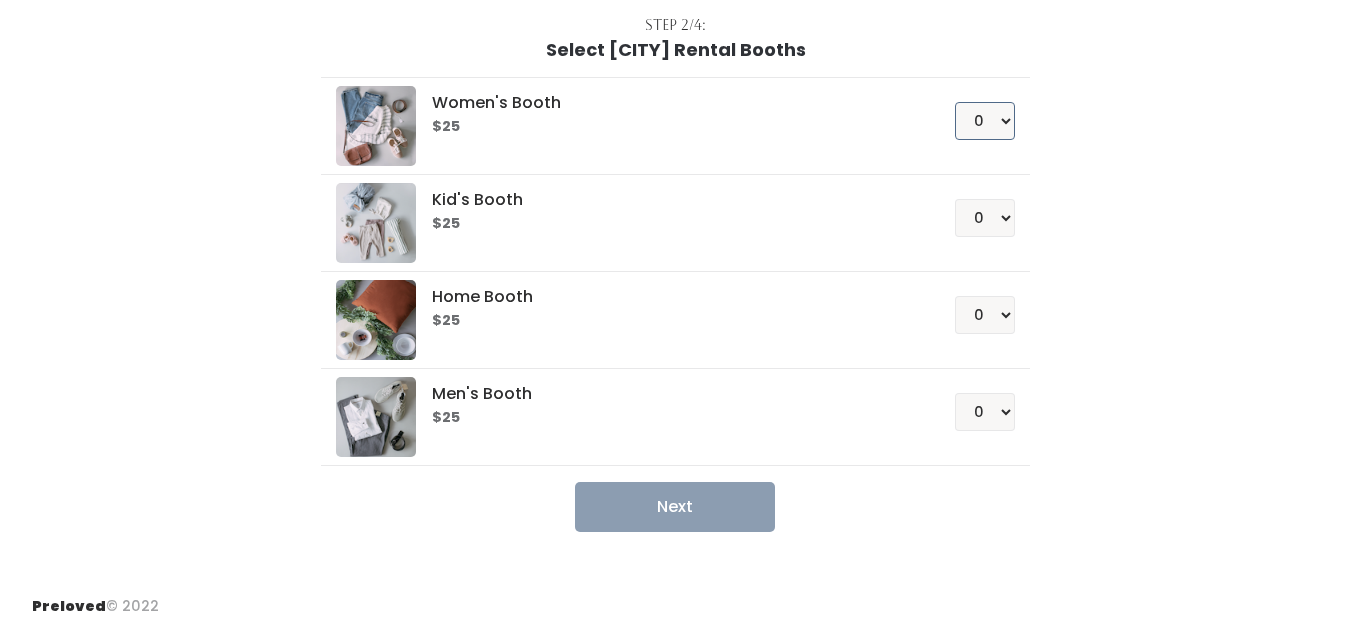 select on "1" 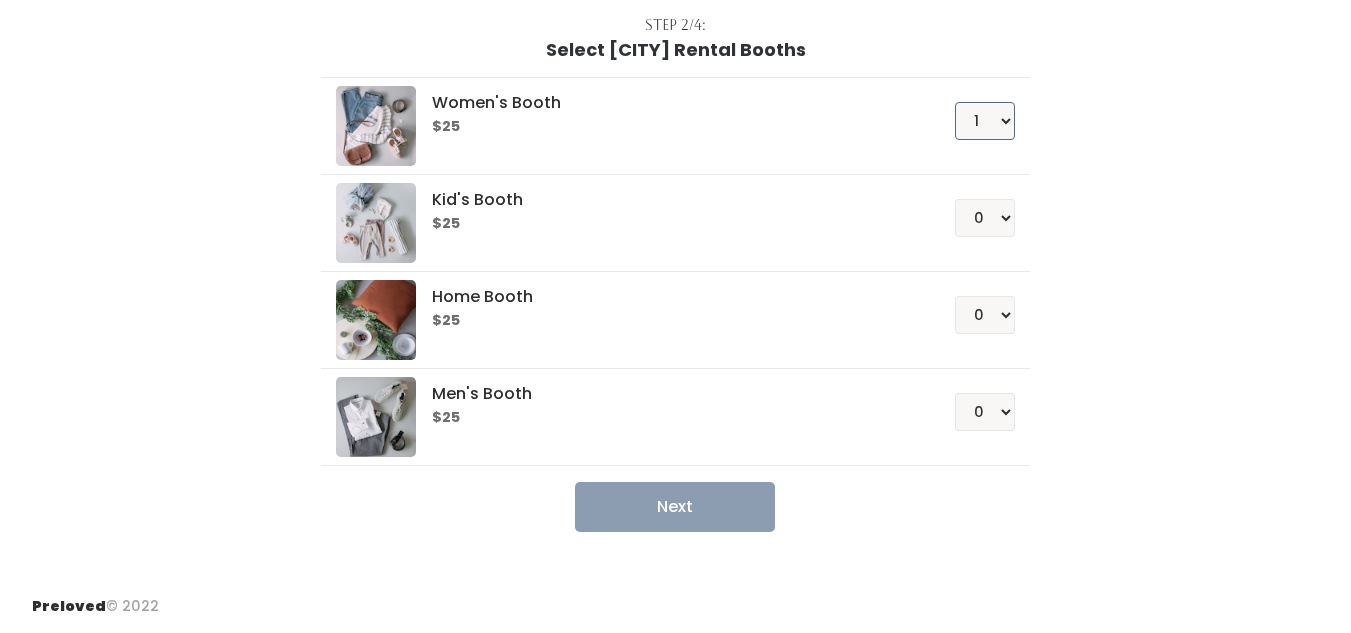 click on "0
1
2
3
4" at bounding box center [985, 121] 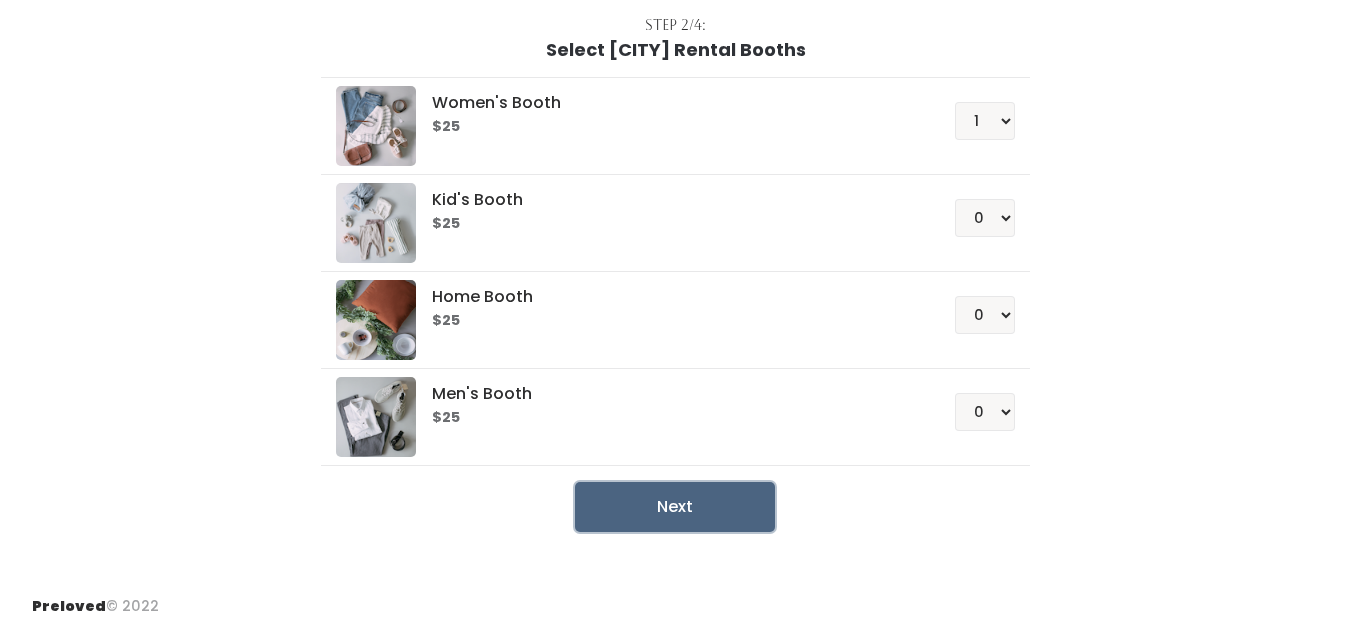 click on "Next" at bounding box center [675, 507] 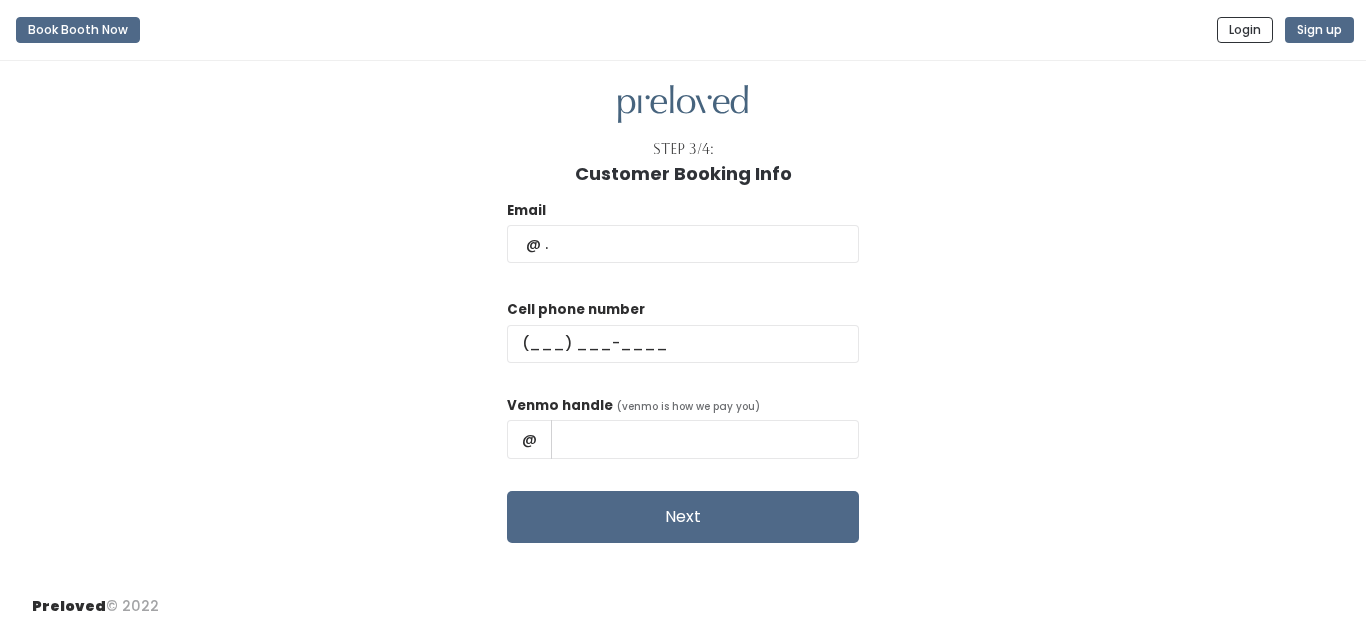 scroll, scrollTop: 0, scrollLeft: 0, axis: both 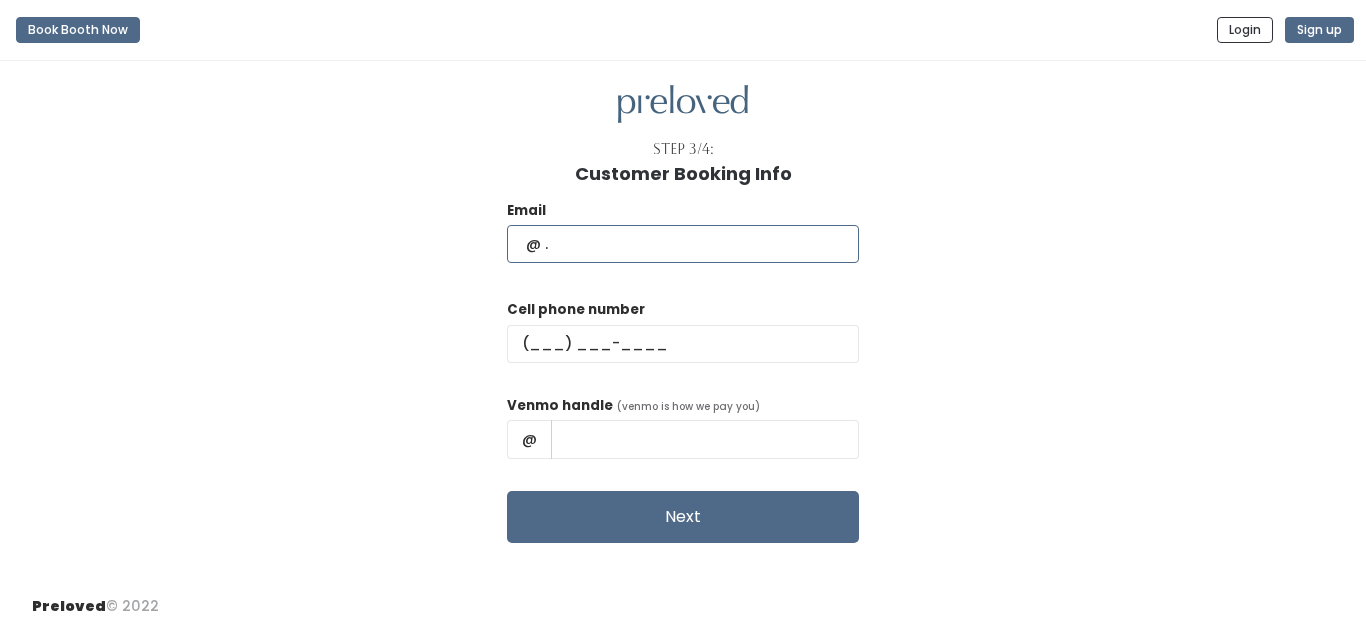 click at bounding box center (683, 244) 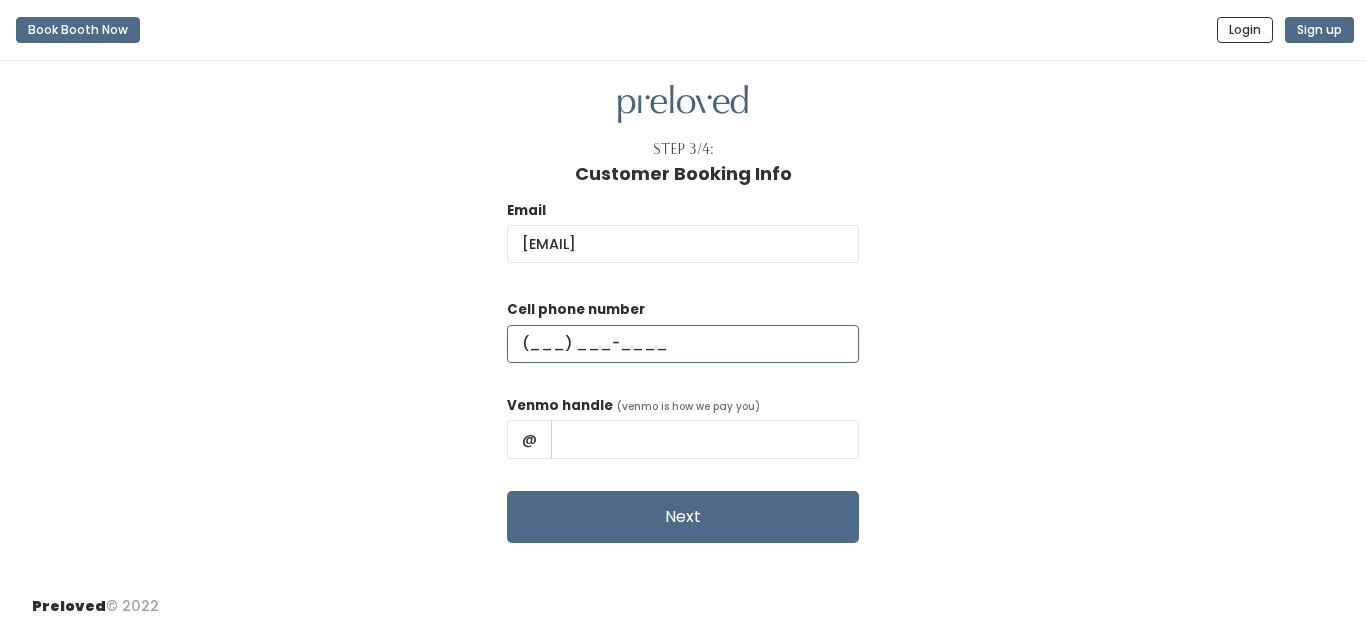 click at bounding box center (683, 344) 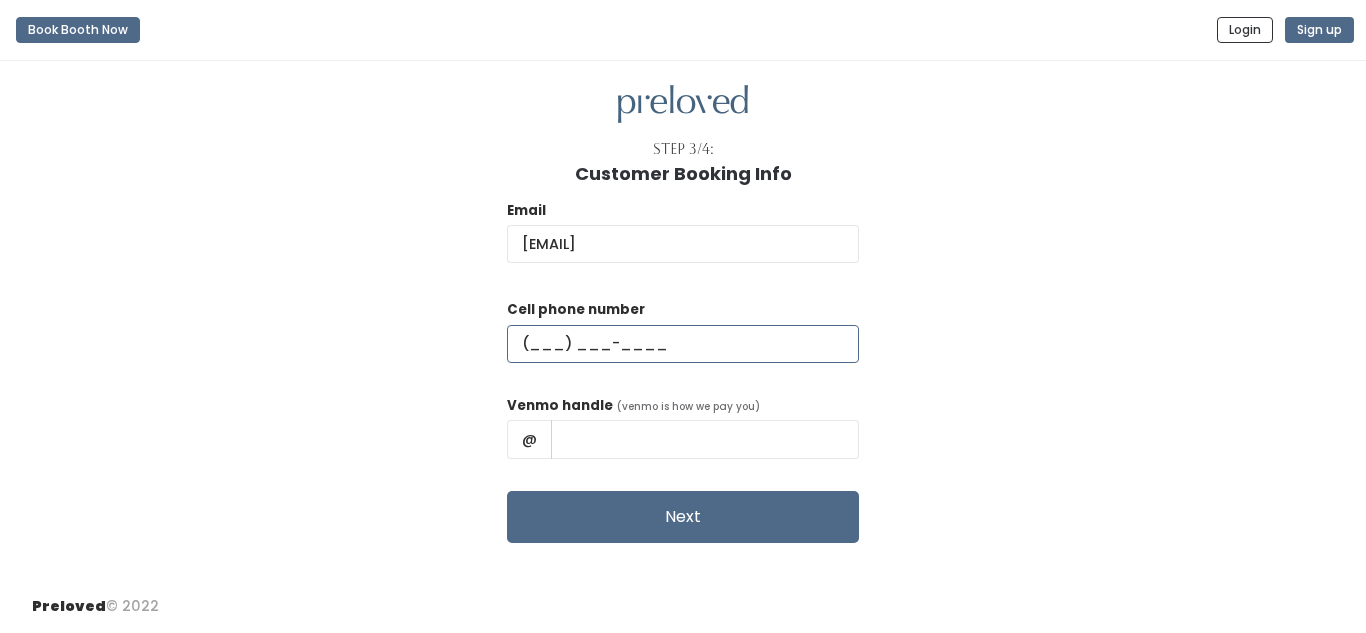 click at bounding box center (683, 344) 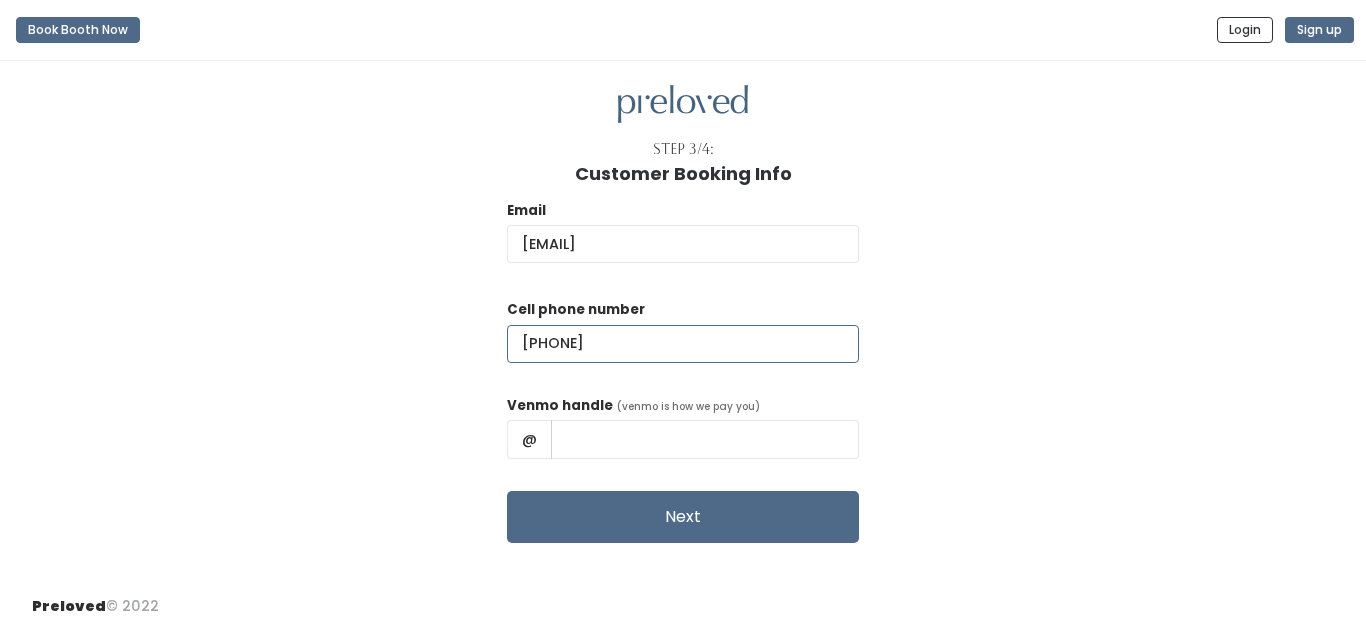 type on "(801) 754-5078" 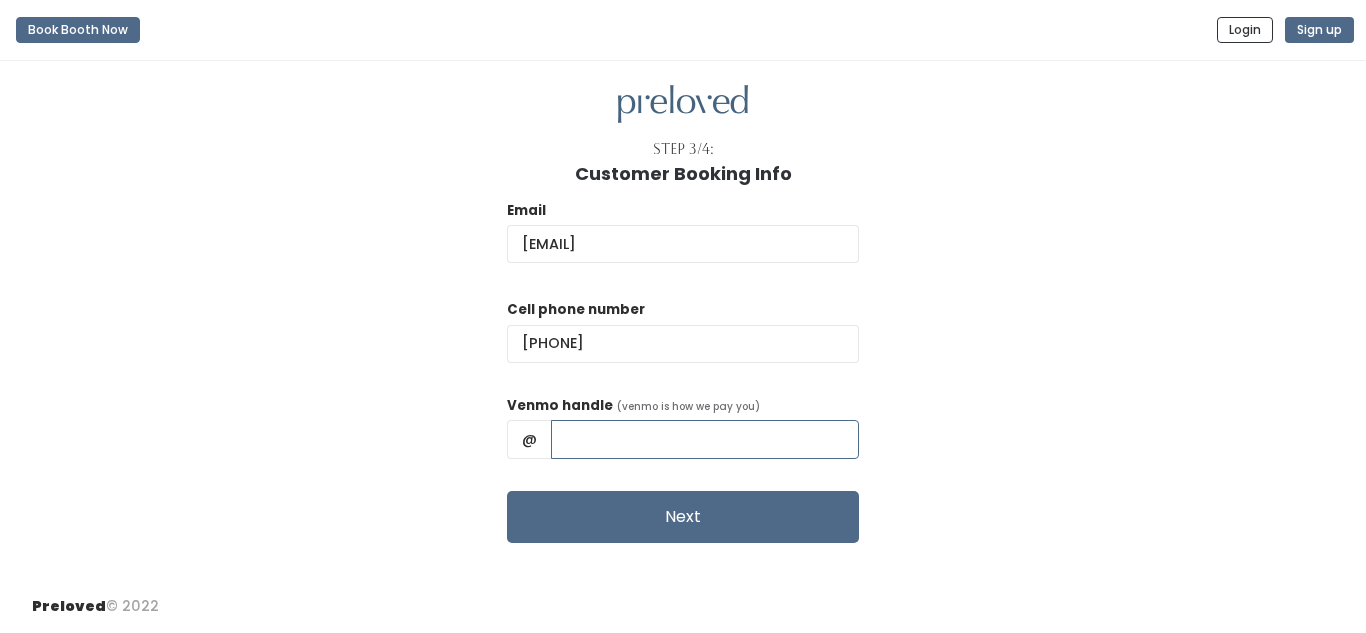 click at bounding box center (705, 439) 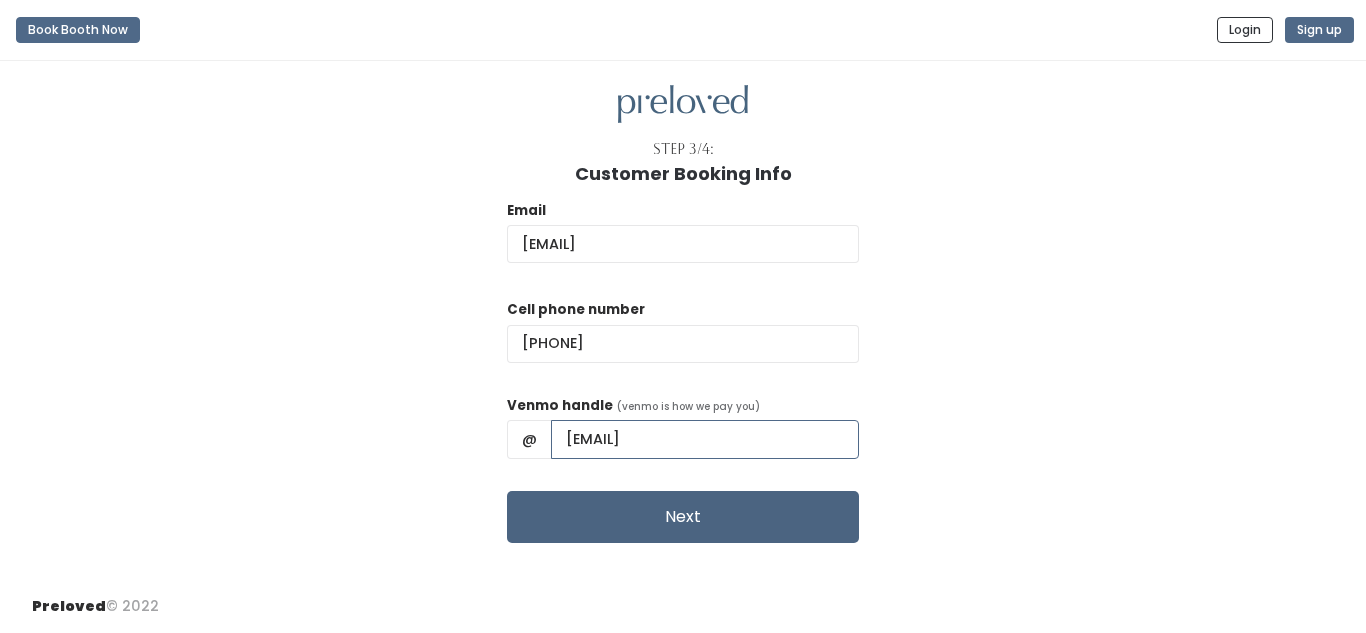 type on "kate.yost17" 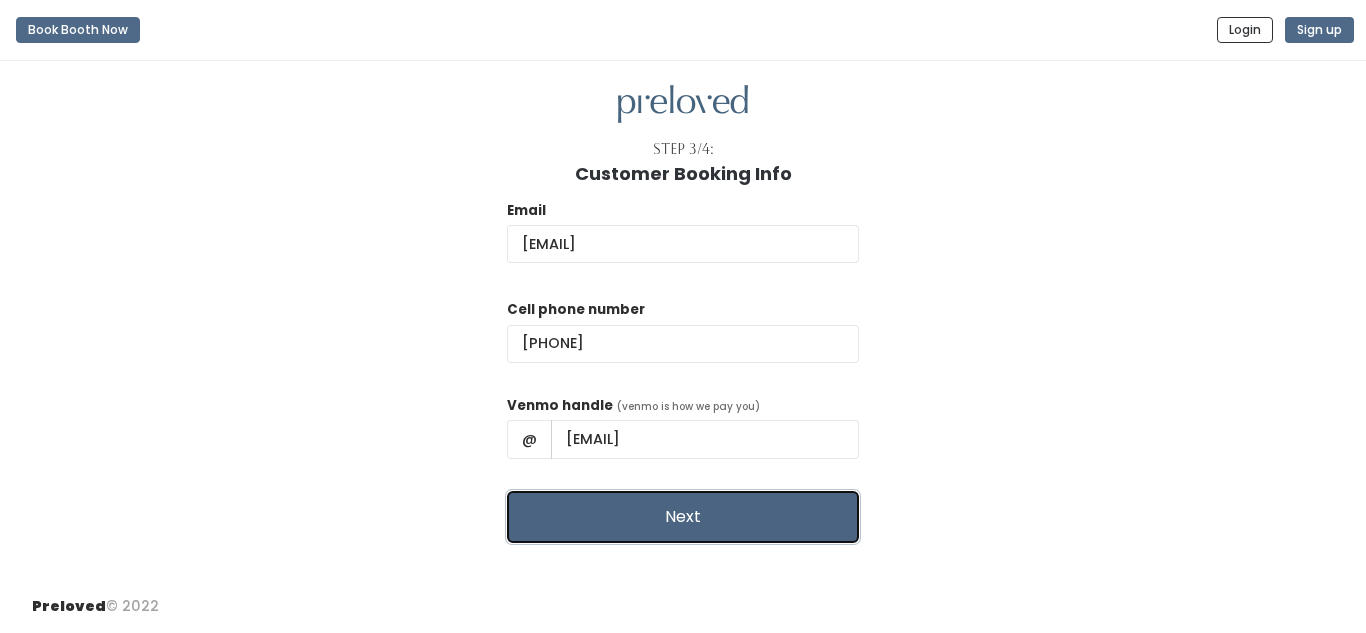 click on "Next" at bounding box center [683, 517] 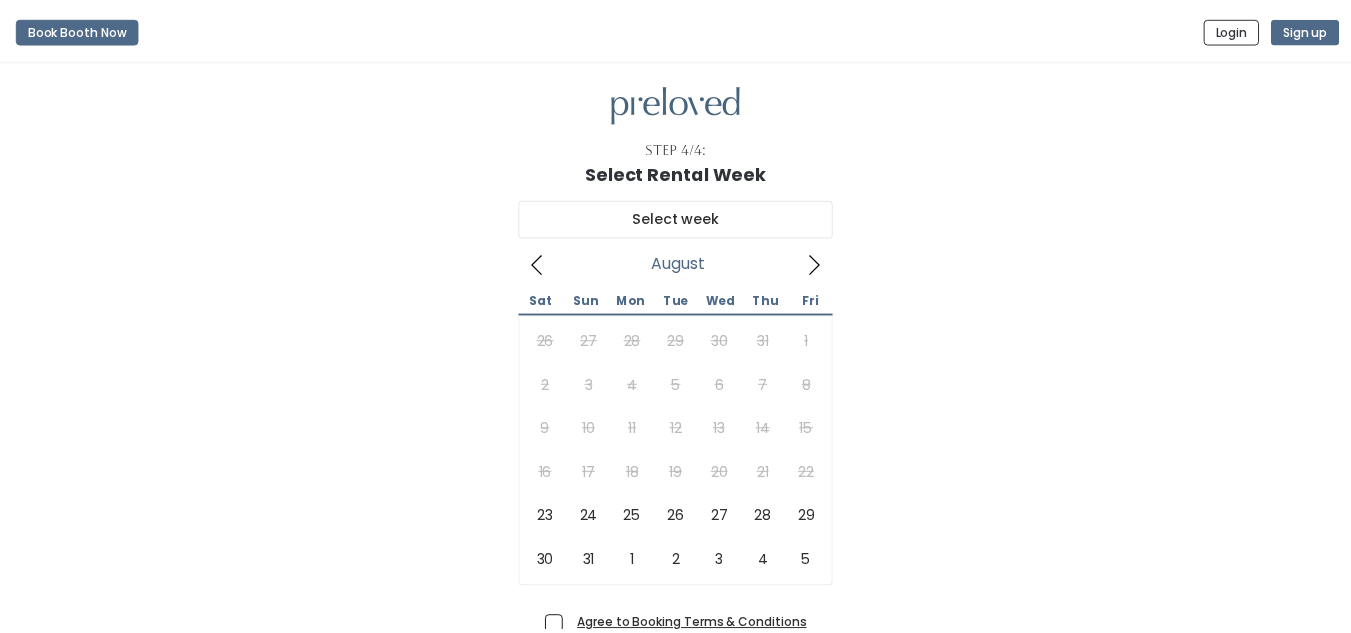 scroll, scrollTop: 0, scrollLeft: 0, axis: both 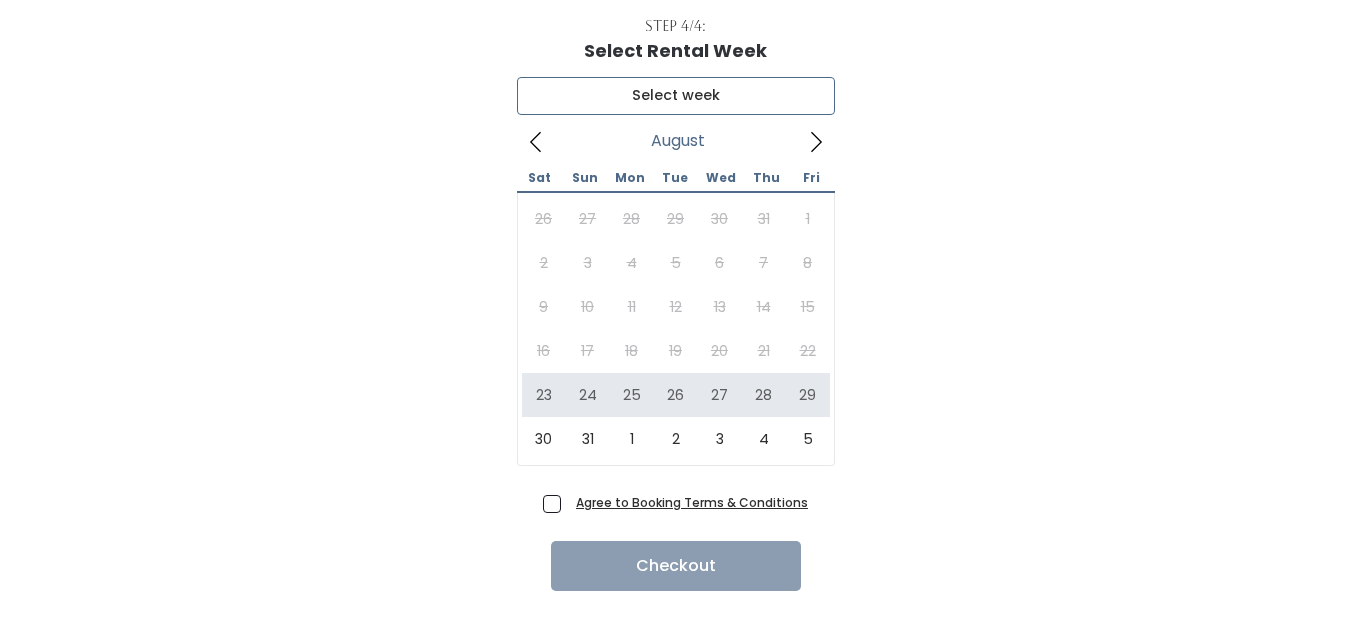 type on "August 23 to August 29" 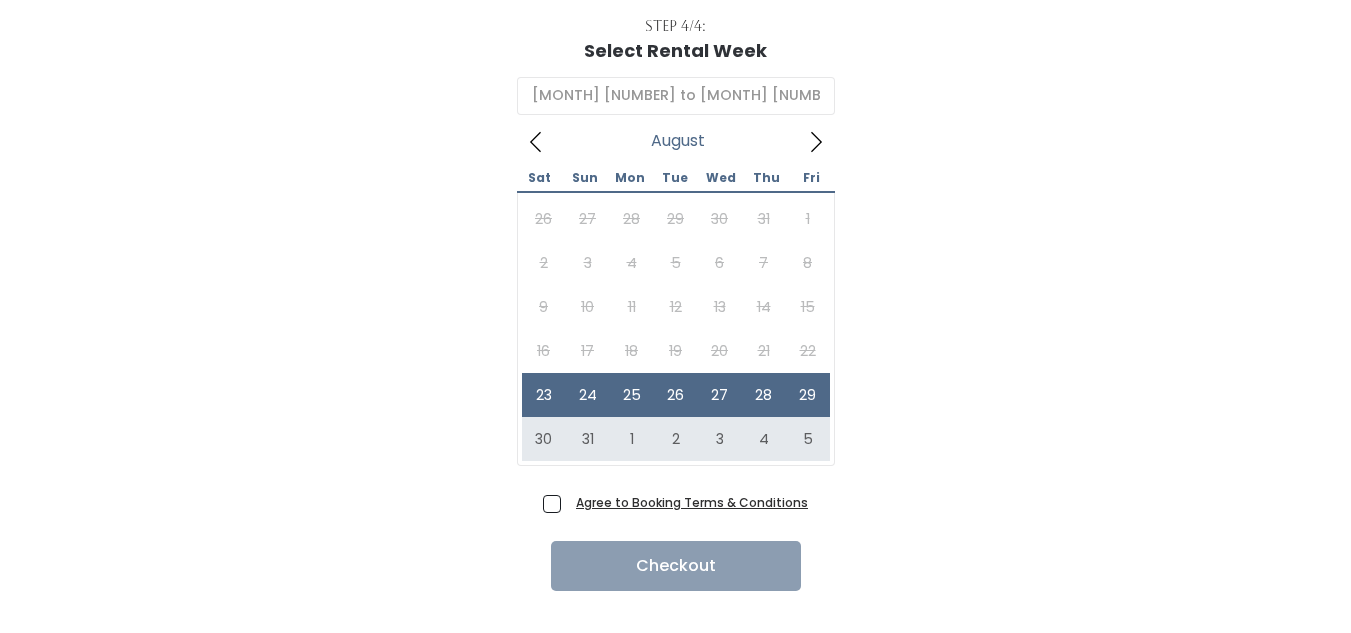 click on "Agree to Booking Terms & Conditions
Checkout" at bounding box center (675, 539) 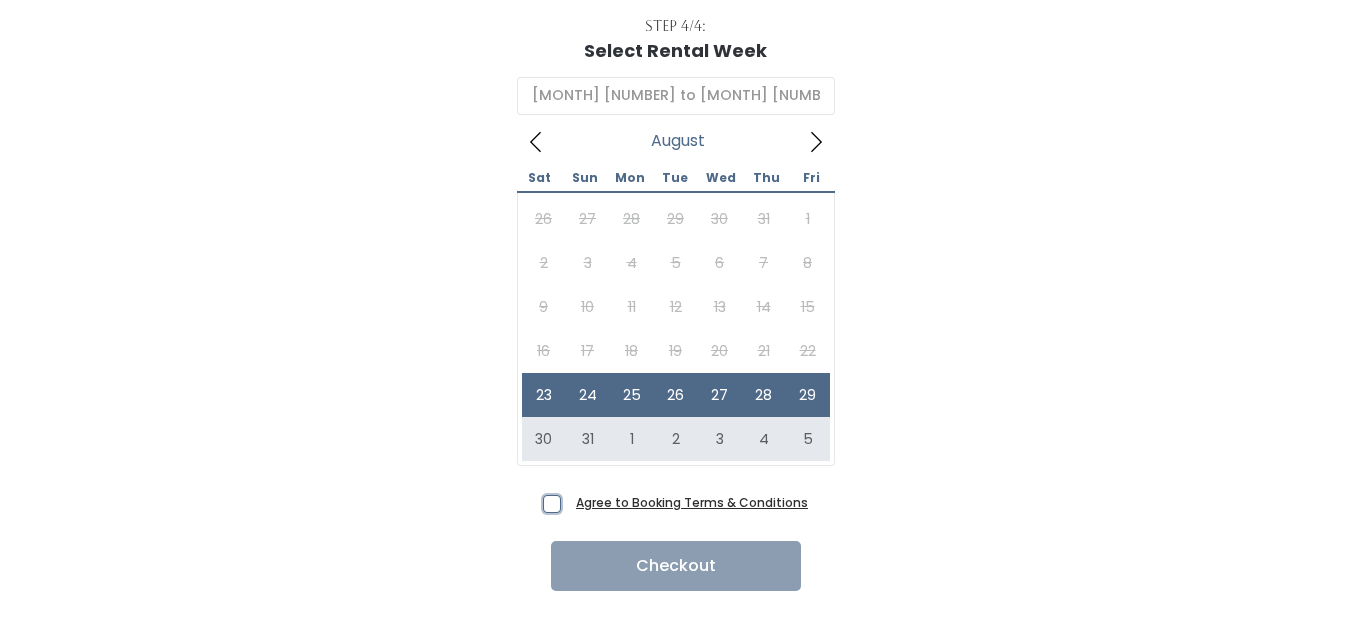 checkbox on "true" 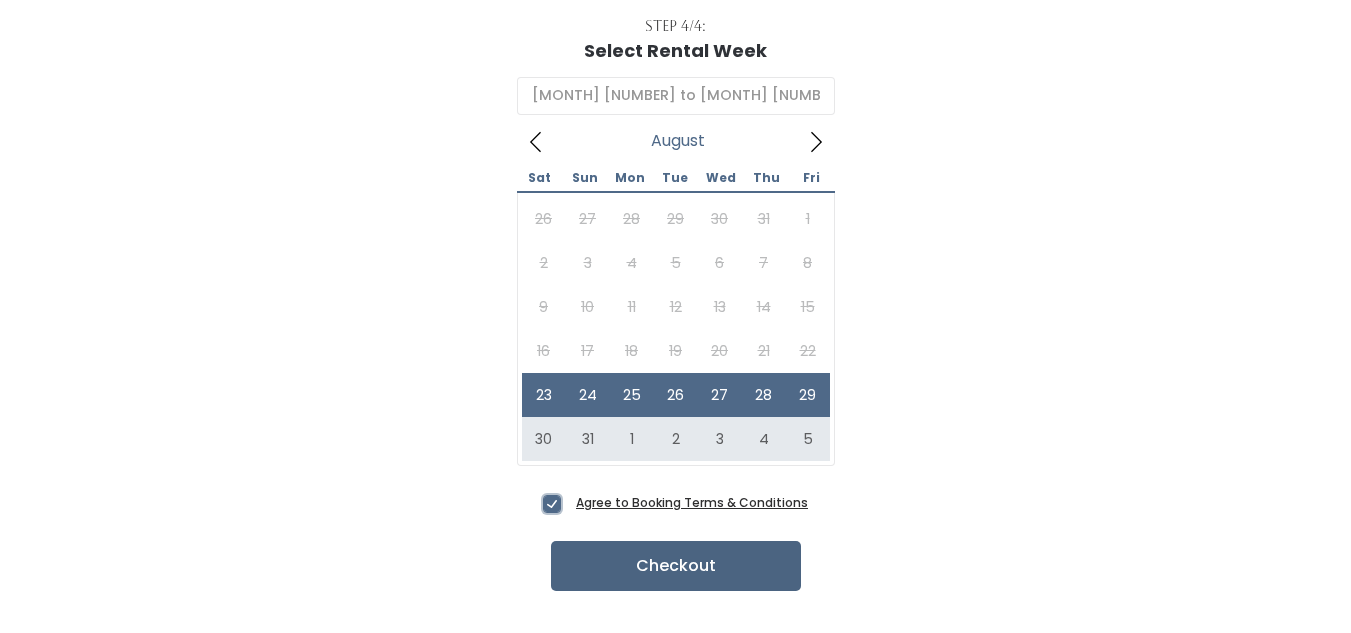 scroll, scrollTop: 158, scrollLeft: 0, axis: vertical 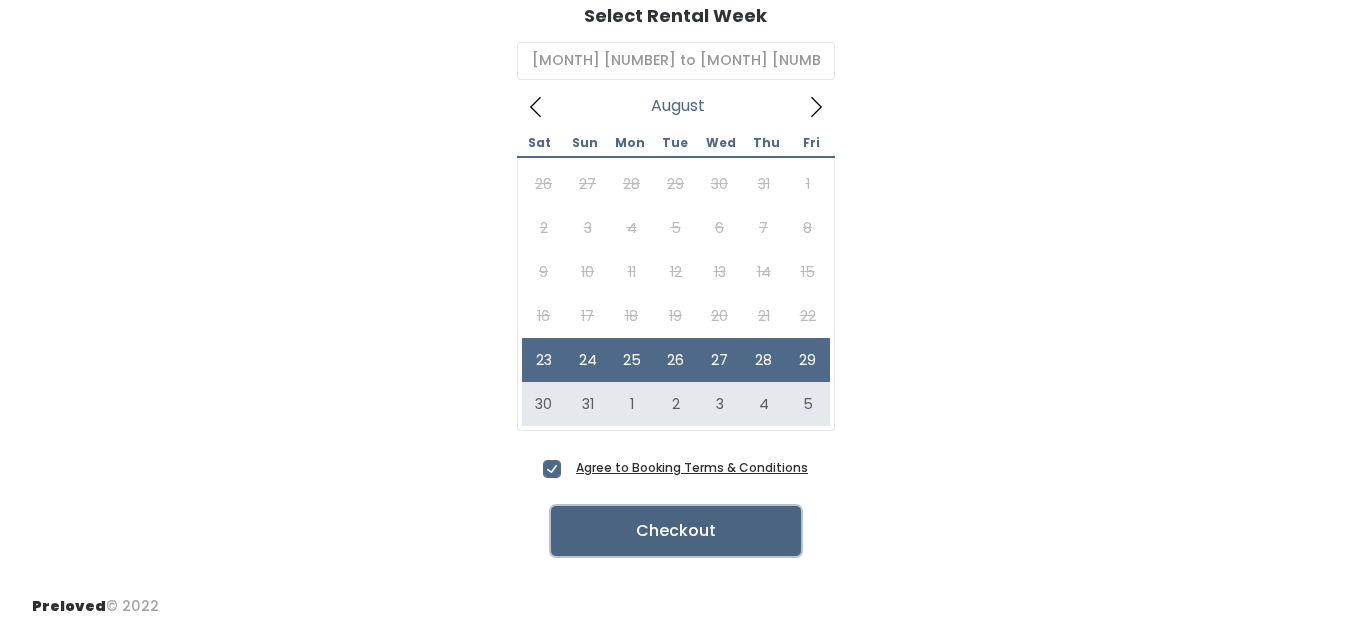 click on "Checkout" at bounding box center [676, 531] 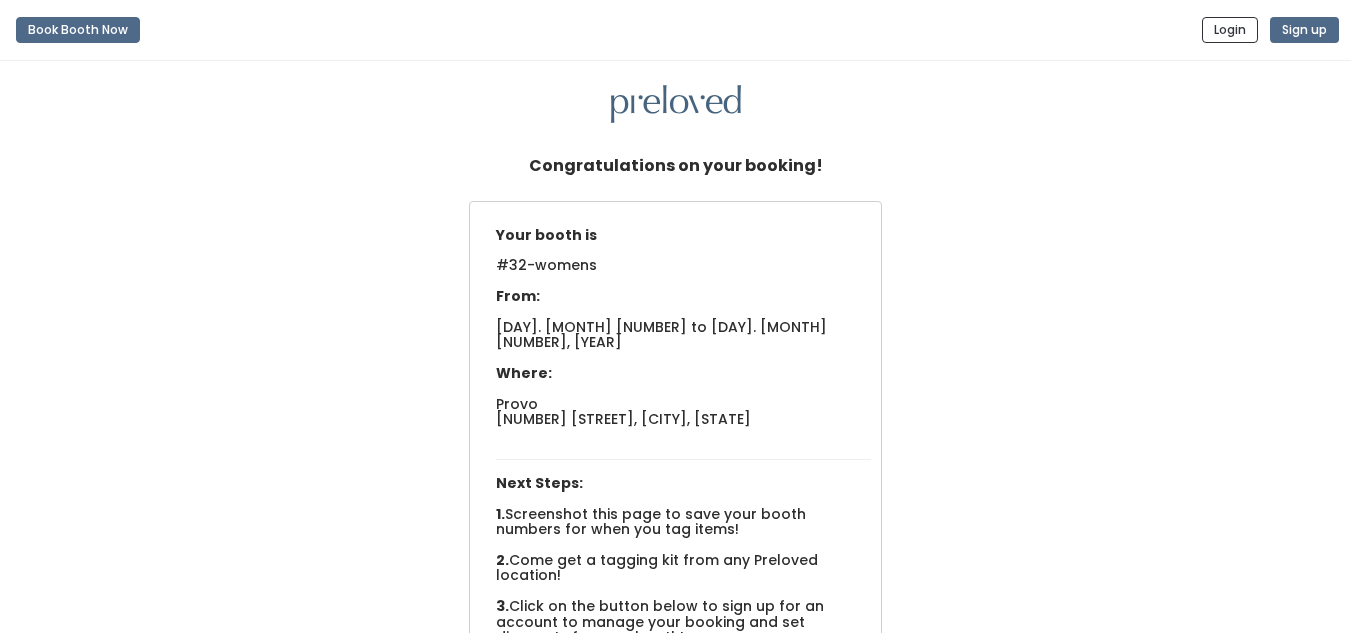 scroll, scrollTop: 0, scrollLeft: 0, axis: both 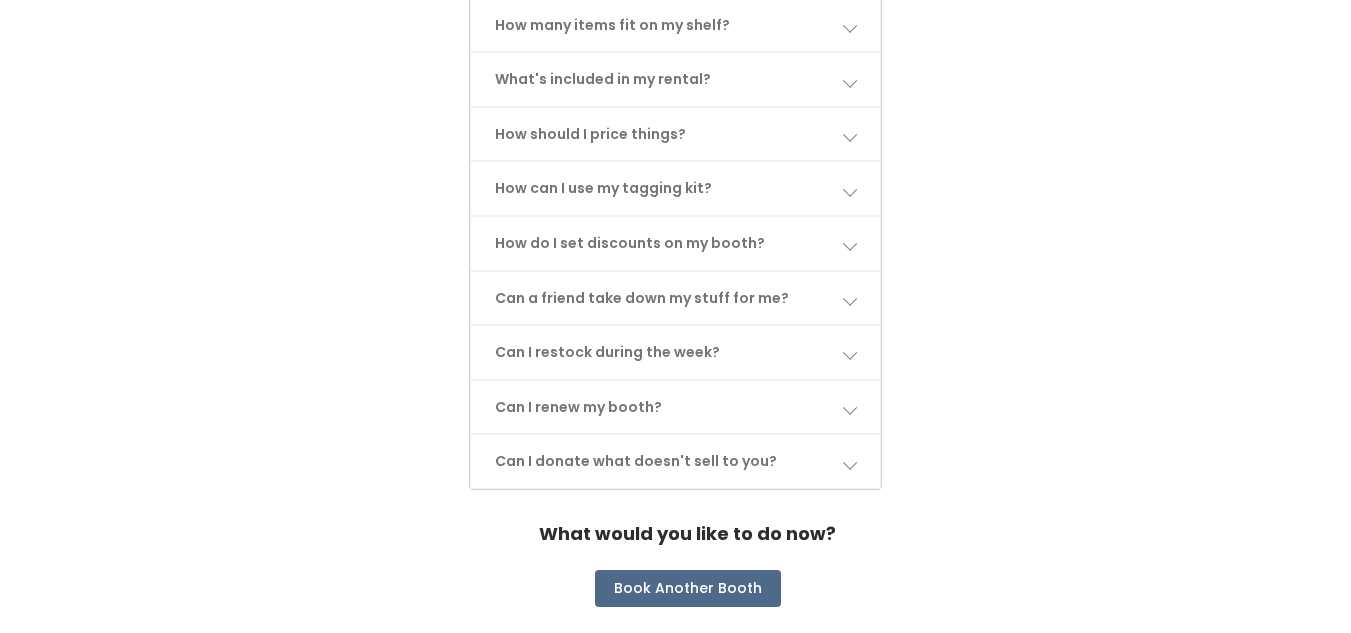 click on "Can I donate what doesn't sell to you?" at bounding box center (675, 461) 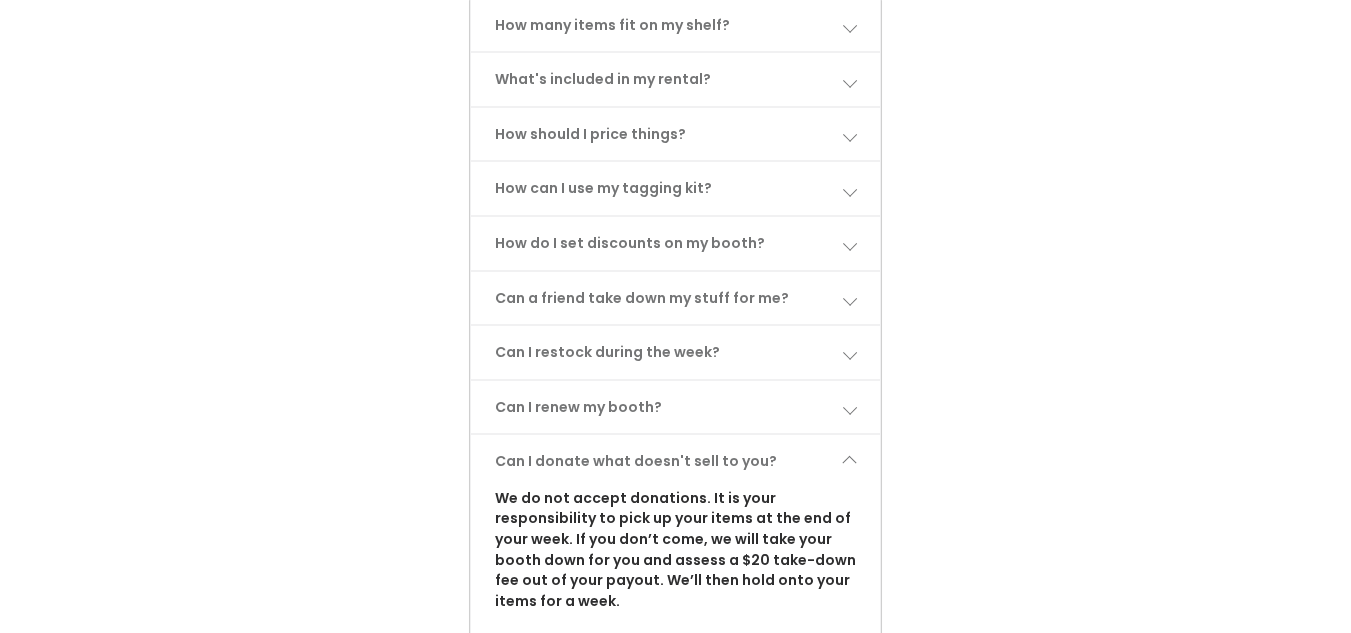 click on "Can I donate what doesn't sell to you?" at bounding box center [675, 461] 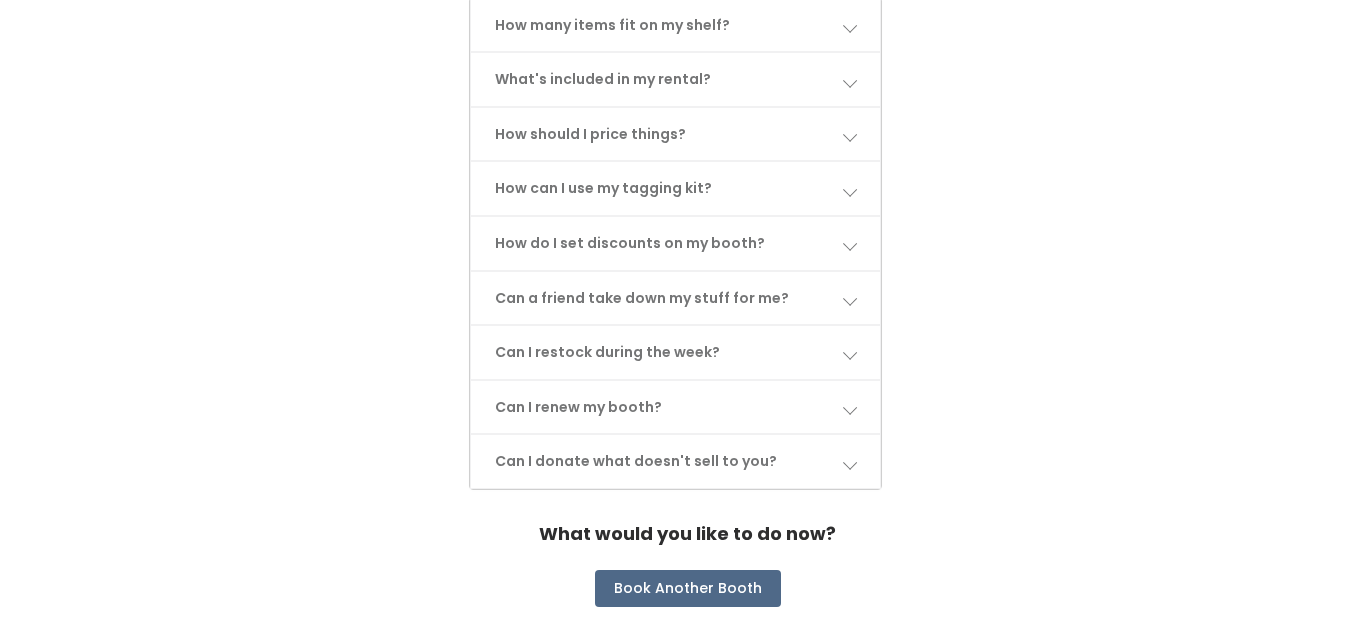 click on "Can I renew my booth?" at bounding box center [675, 407] 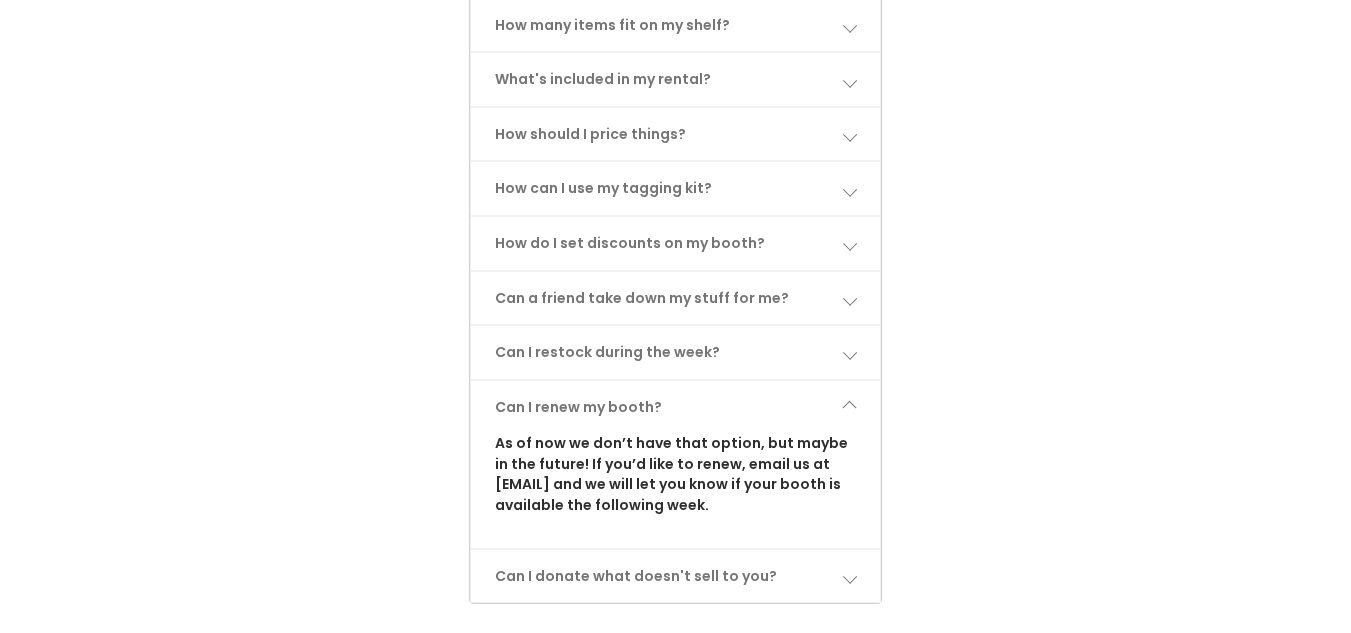 click on "Can I renew my booth?" at bounding box center [675, 407] 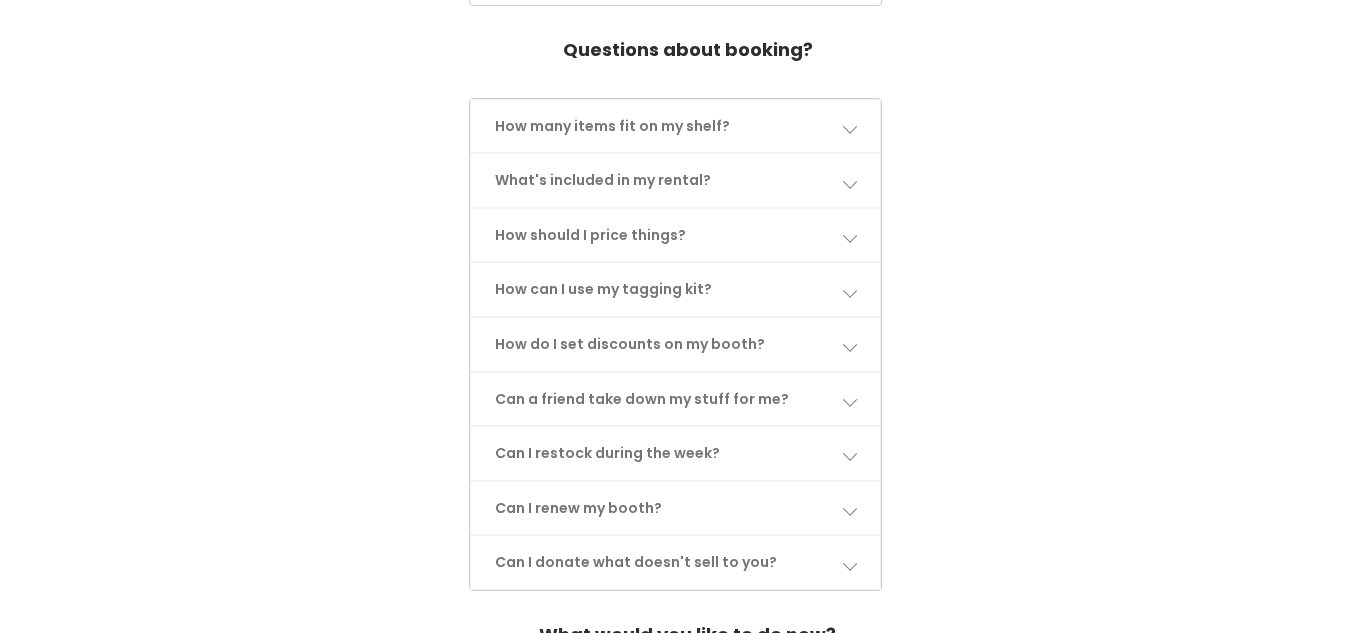 scroll, scrollTop: 1040, scrollLeft: 0, axis: vertical 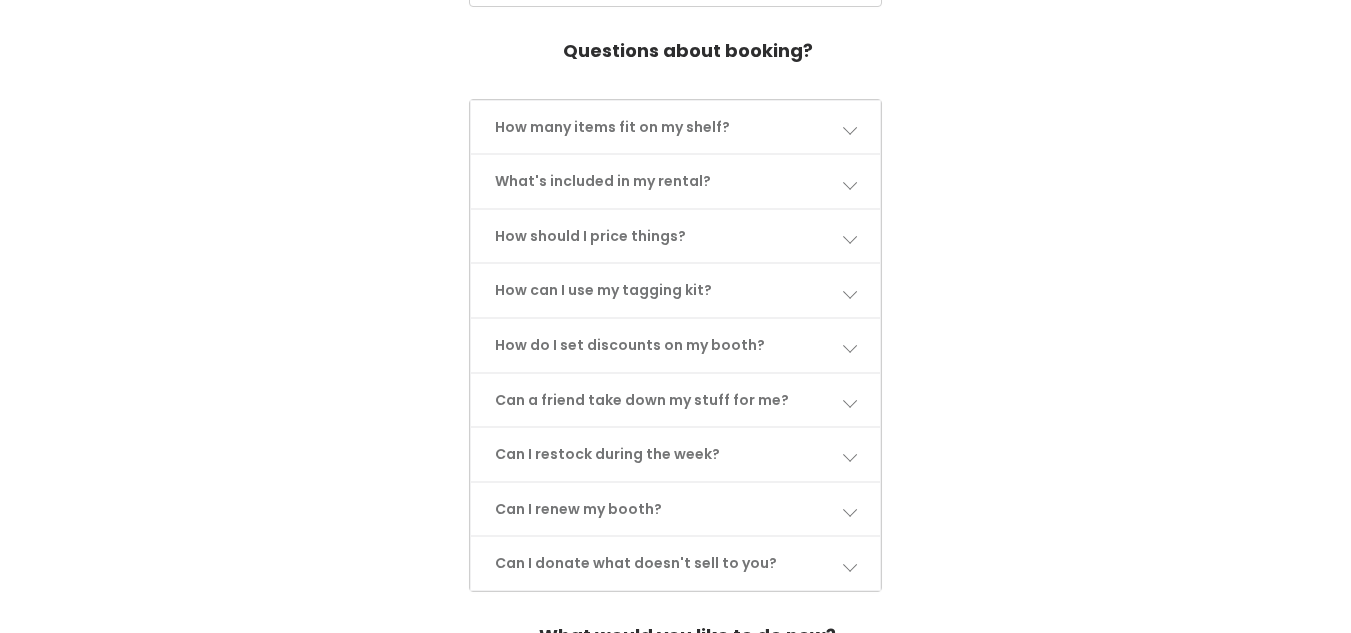 click at bounding box center (849, 454) 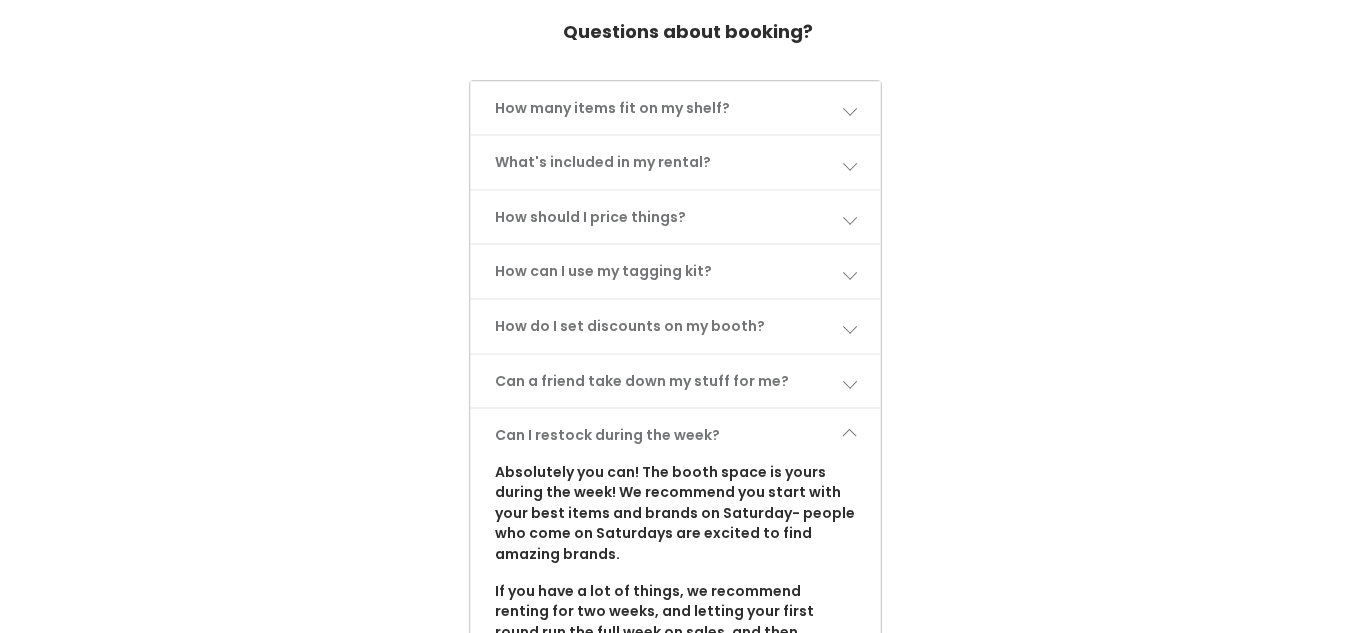 scroll, scrollTop: 1046, scrollLeft: 0, axis: vertical 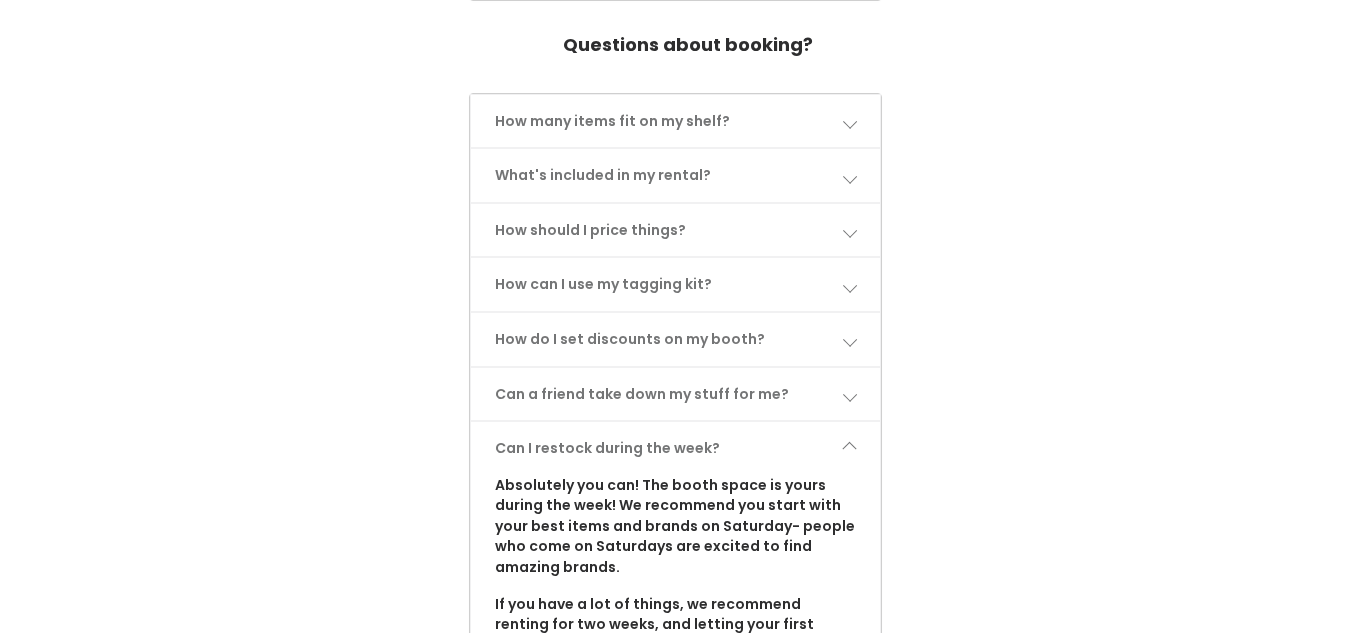 click at bounding box center [849, 448] 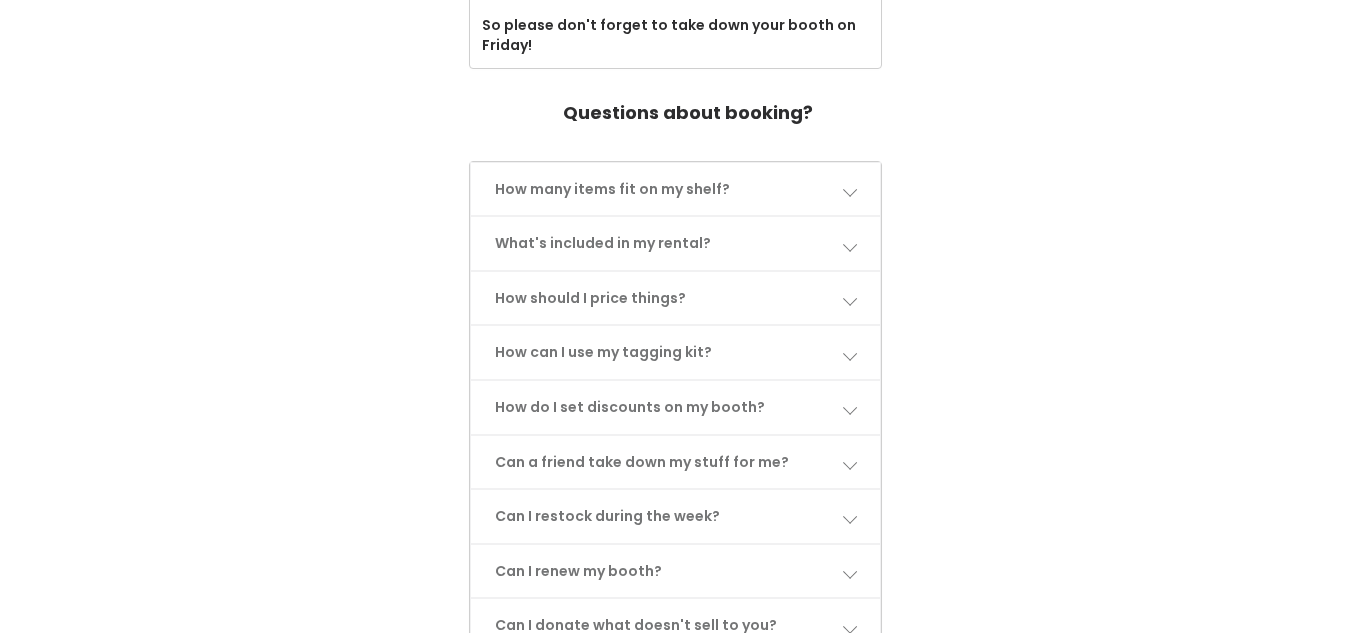 scroll, scrollTop: 970, scrollLeft: 0, axis: vertical 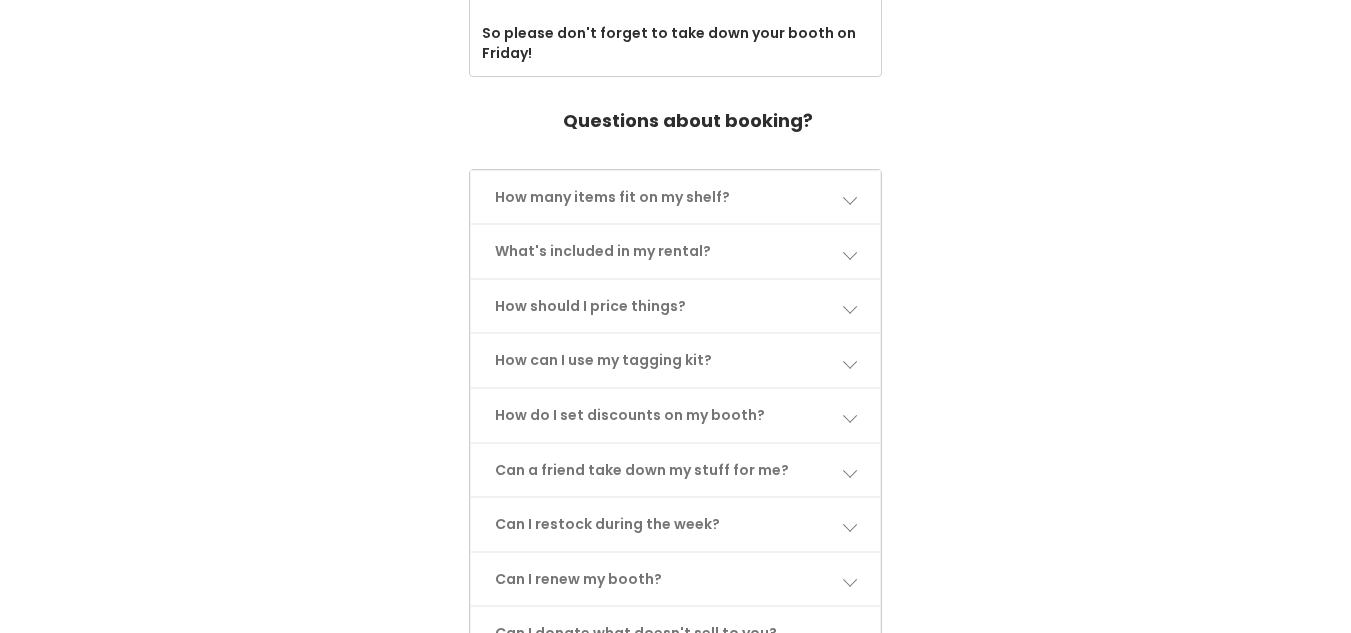 click on "Can a friend take down my stuff for me?" at bounding box center (675, 470) 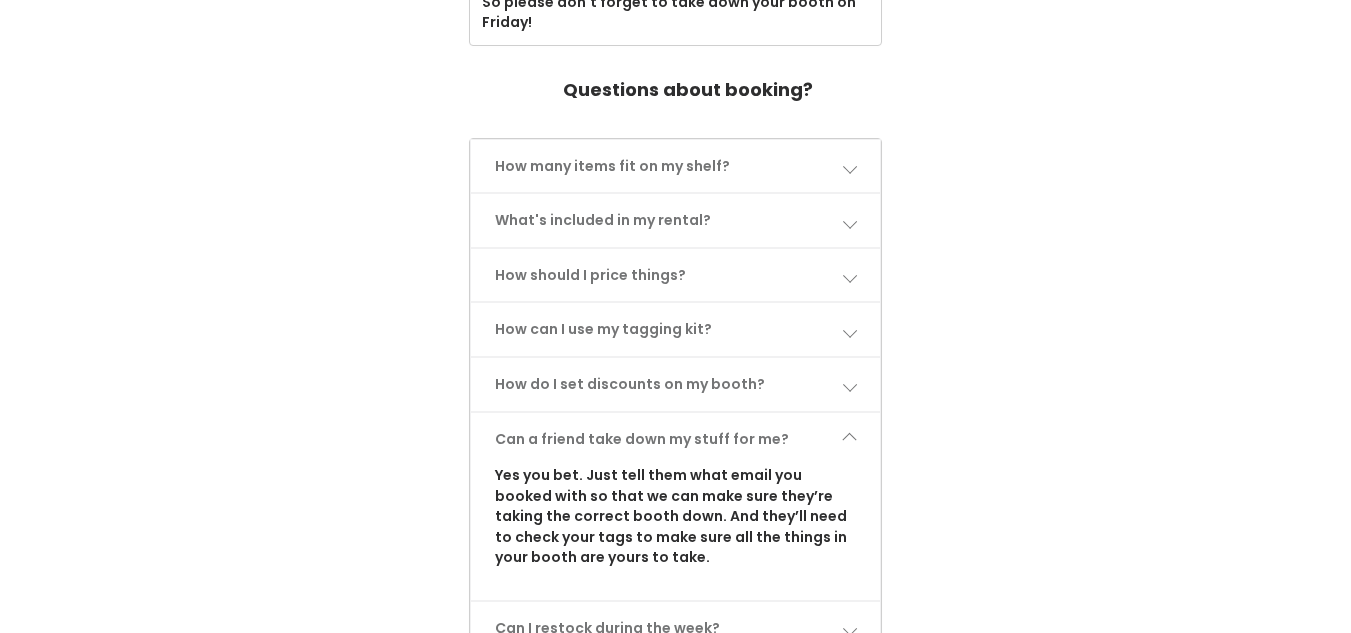 scroll, scrollTop: 982, scrollLeft: 0, axis: vertical 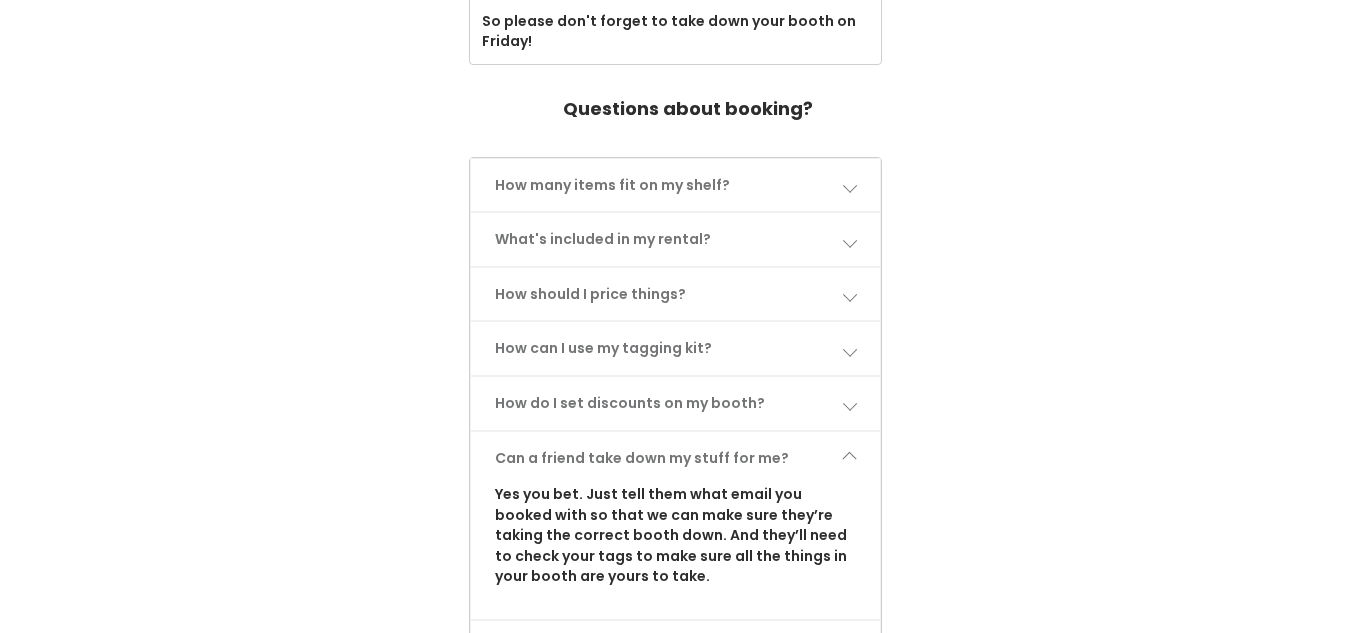 click on "Can a friend take down my stuff for me?" at bounding box center (675, 458) 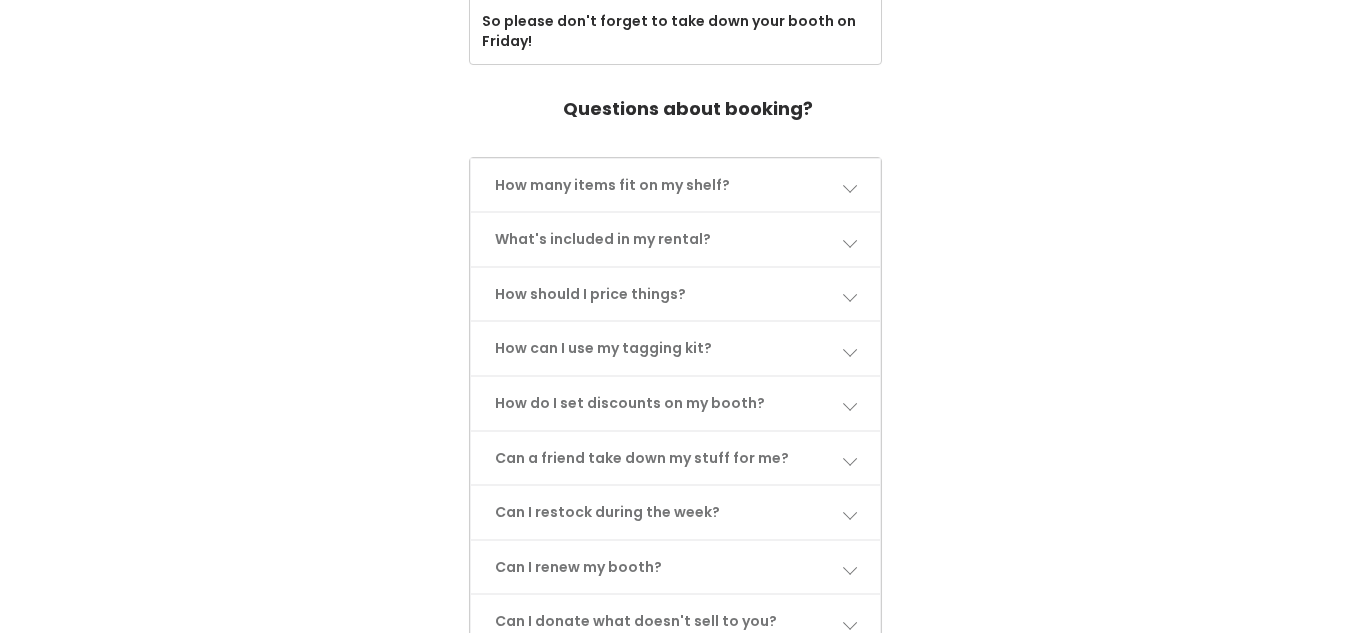 click on "How do I set discounts on my booth?" at bounding box center (675, 403) 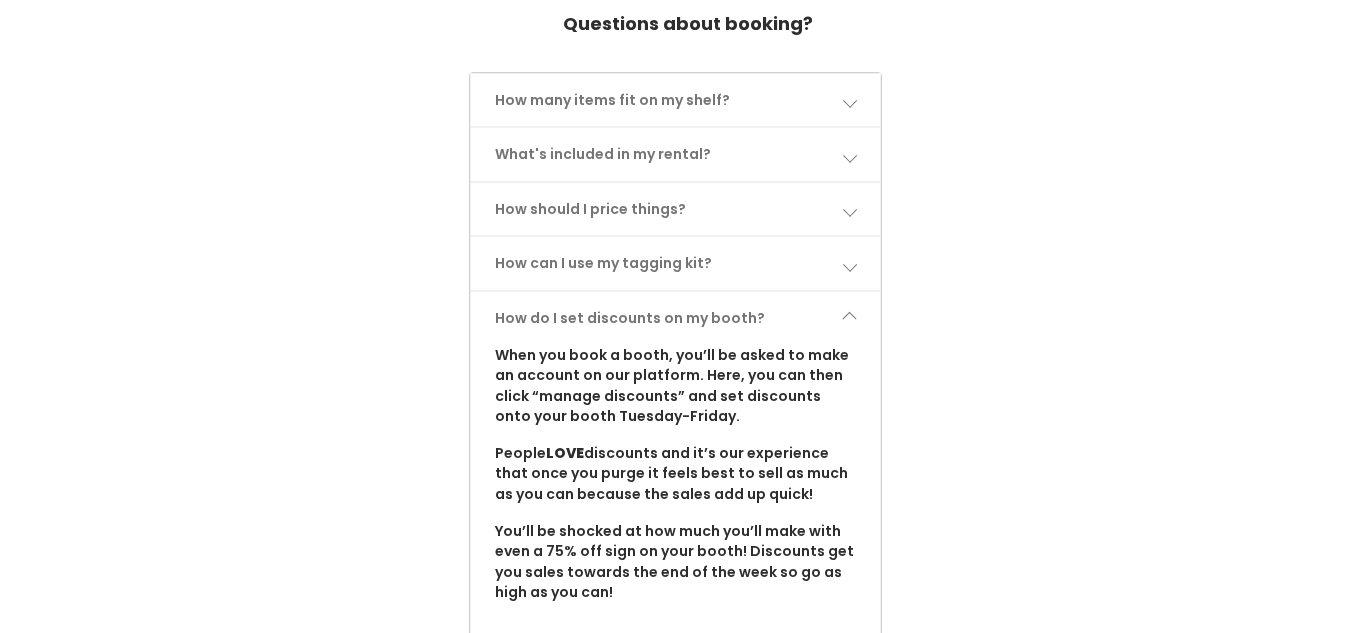 scroll, scrollTop: 1060, scrollLeft: 0, axis: vertical 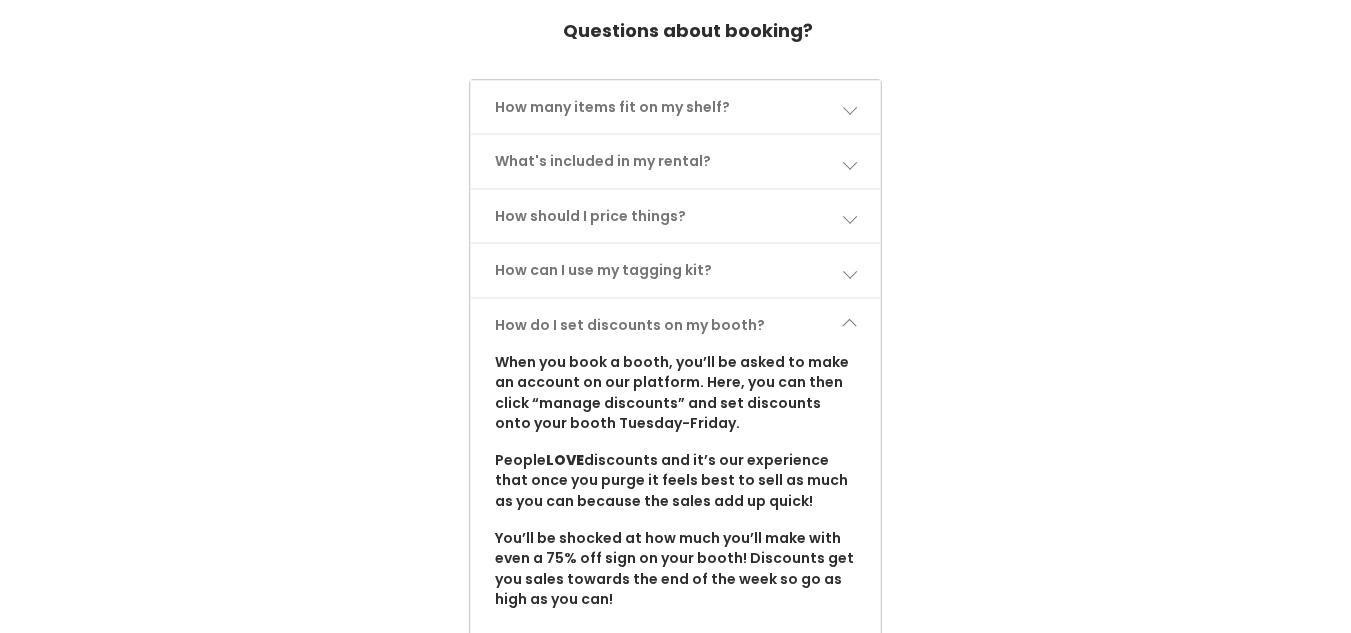 click on "How do I set discounts on my booth?" at bounding box center (675, 325) 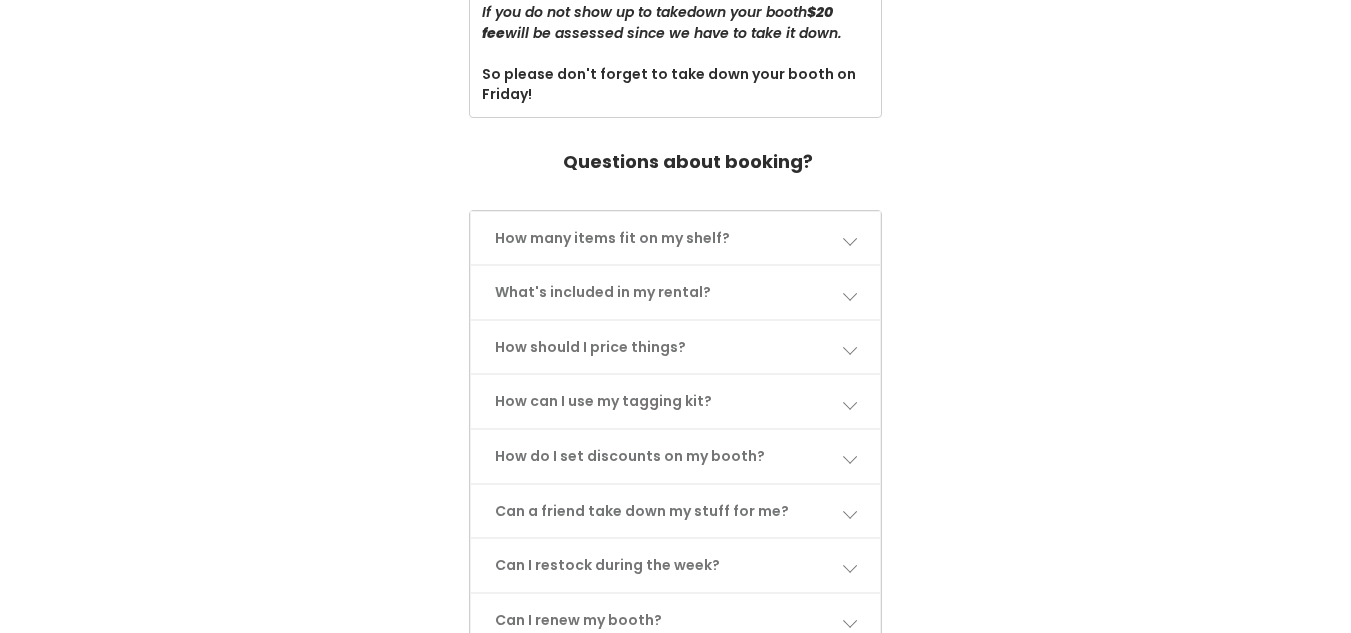 scroll, scrollTop: 928, scrollLeft: 0, axis: vertical 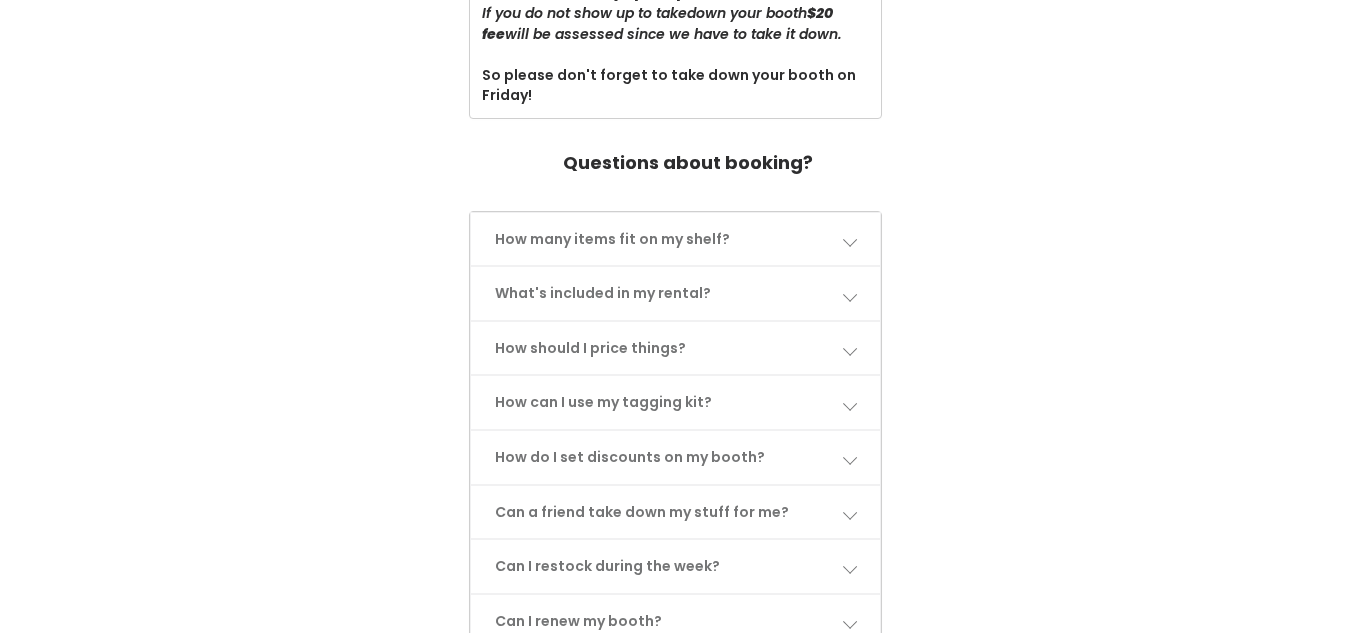 click on "How can I use my tagging kit?" at bounding box center (675, 402) 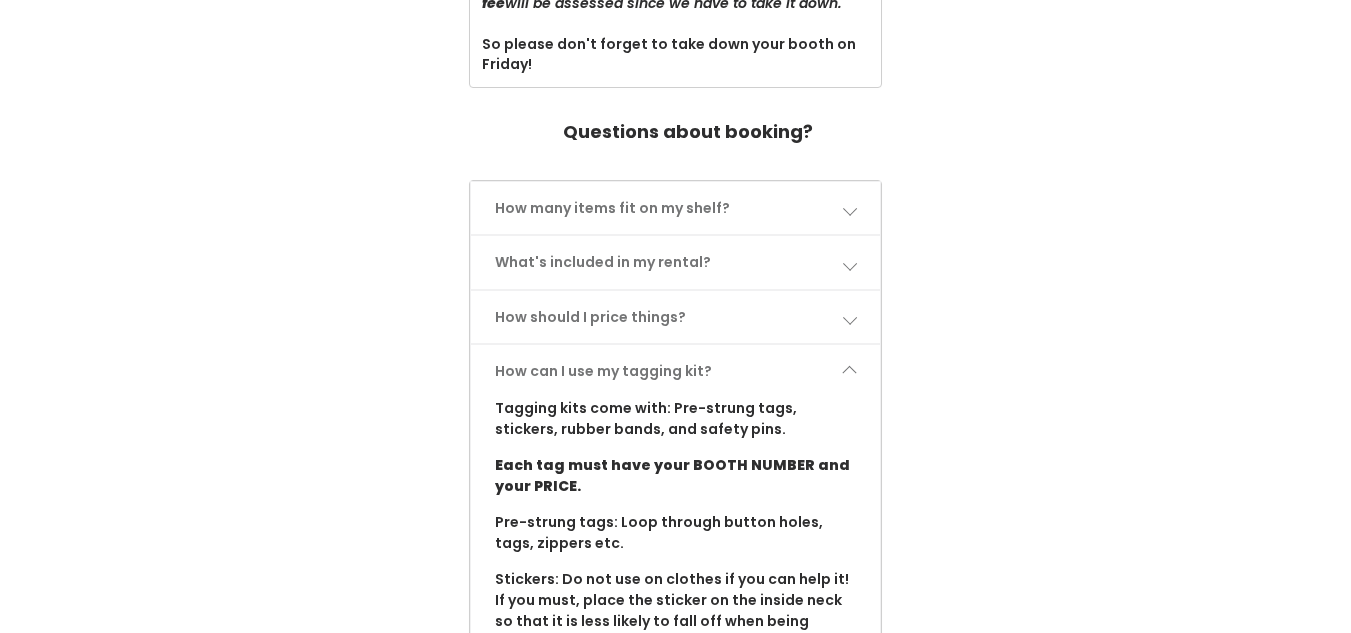 scroll, scrollTop: 944, scrollLeft: 0, axis: vertical 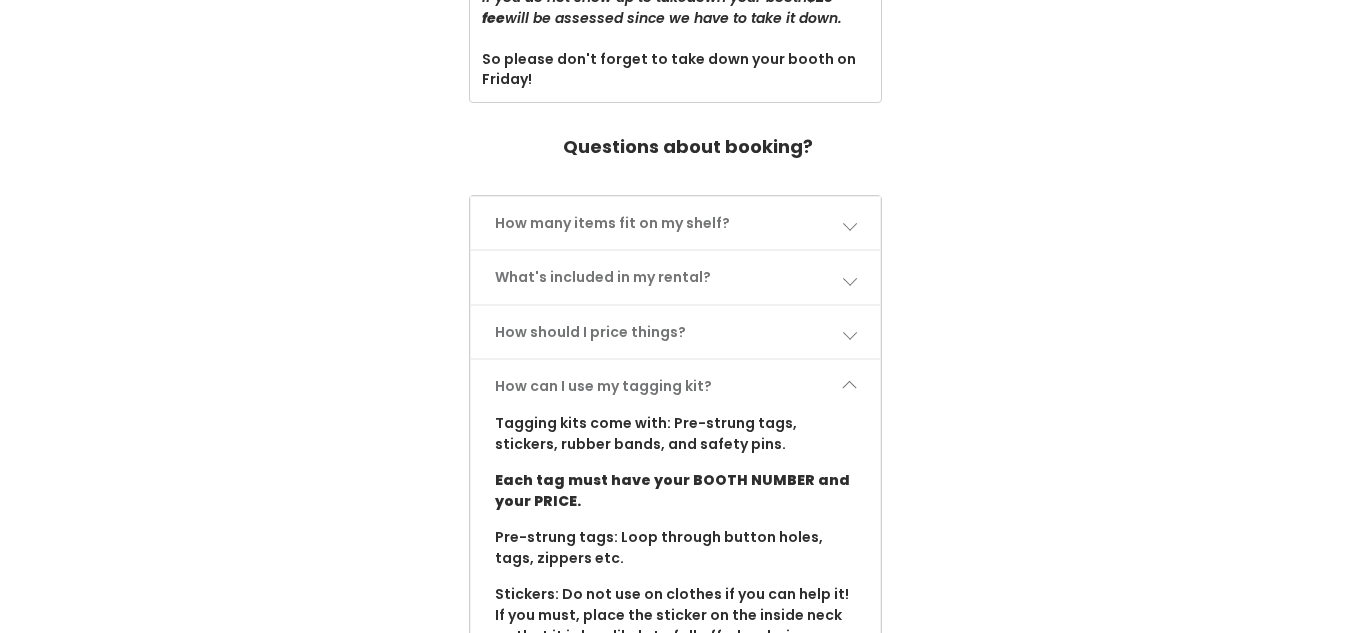click at bounding box center [849, 387] 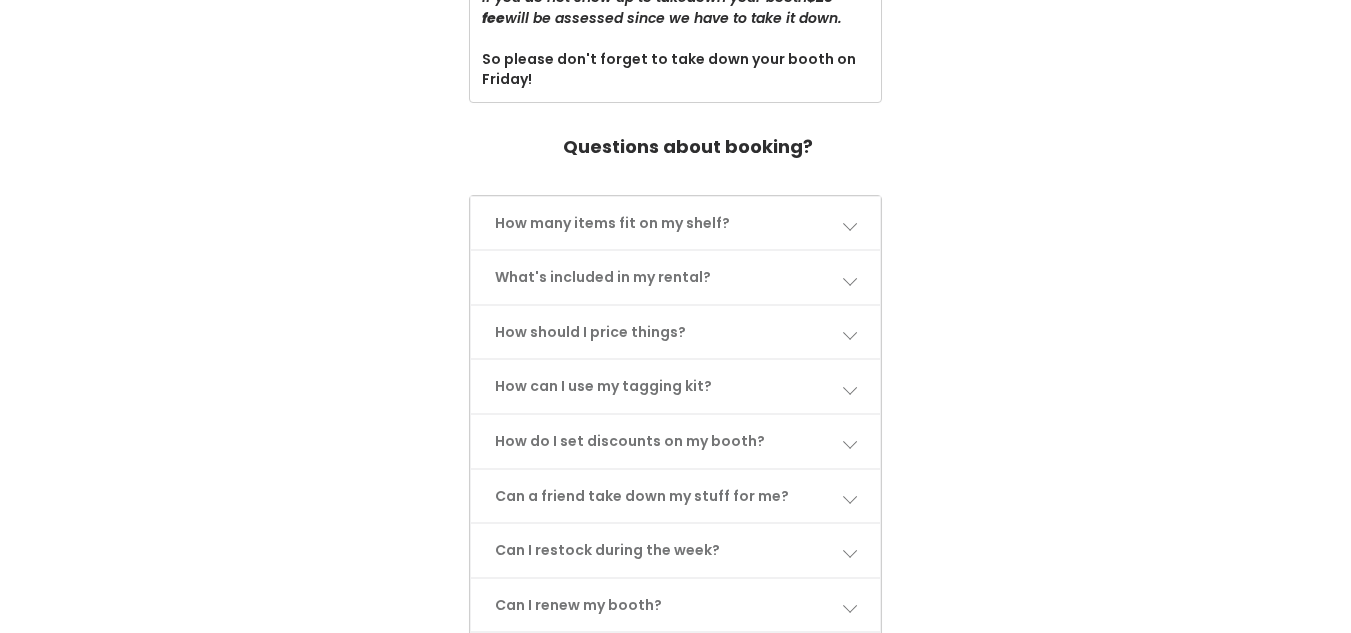 click on "How should I price things?" at bounding box center (675, 332) 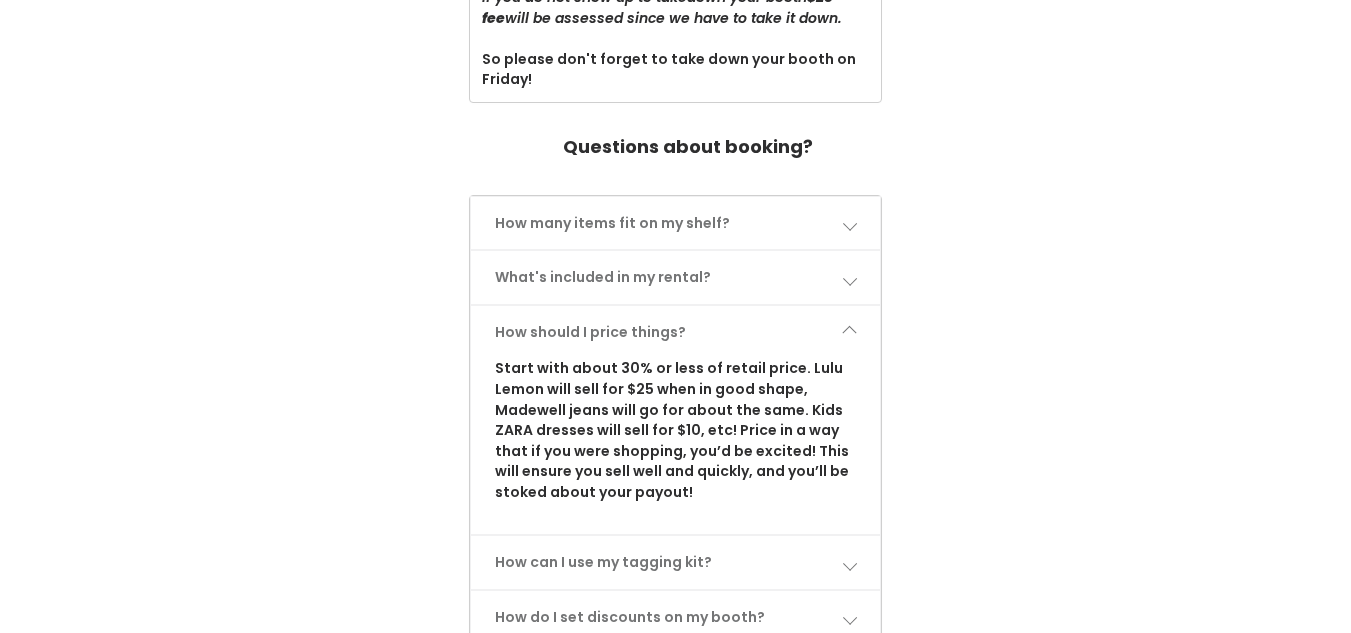 click on "How should I price things?" at bounding box center [675, 332] 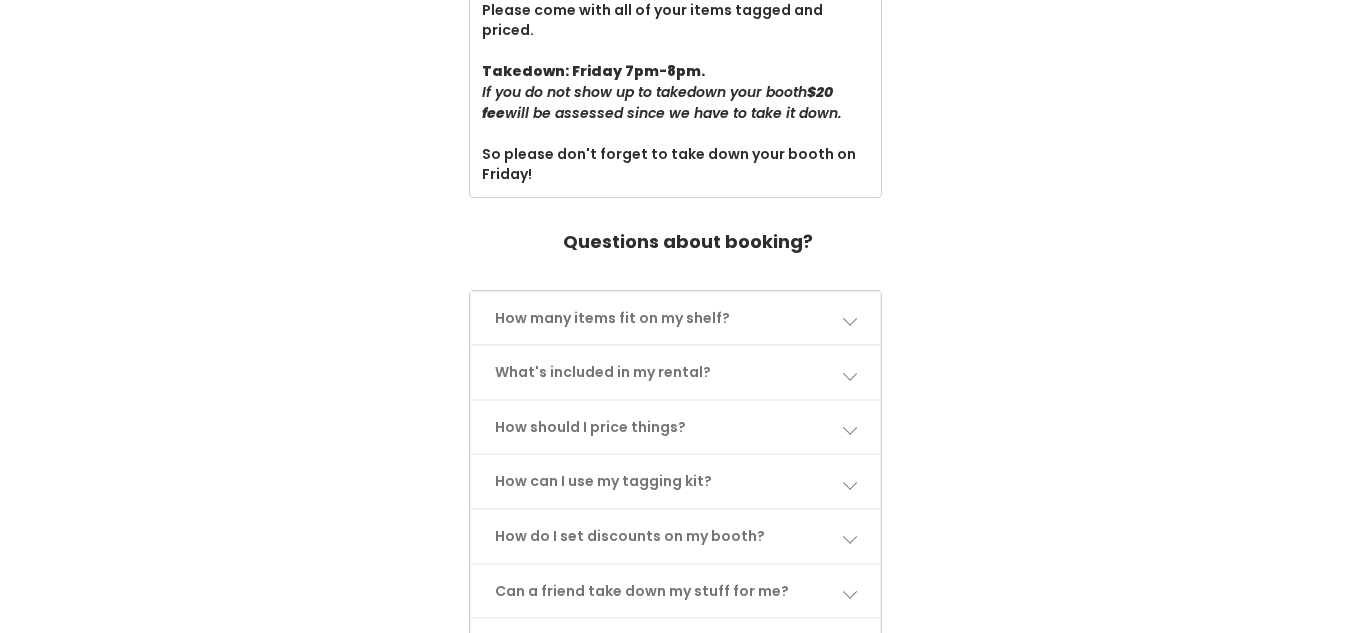 scroll, scrollTop: 848, scrollLeft: 0, axis: vertical 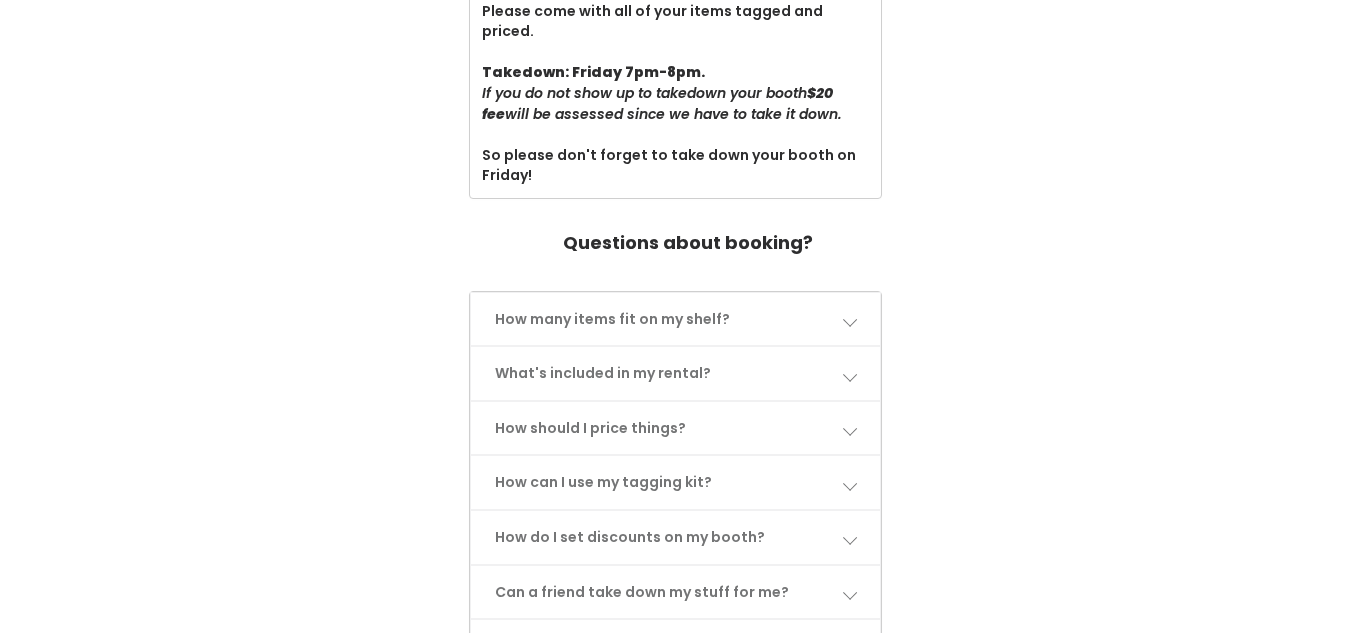 click on "What's included in my rental?" at bounding box center [675, 373] 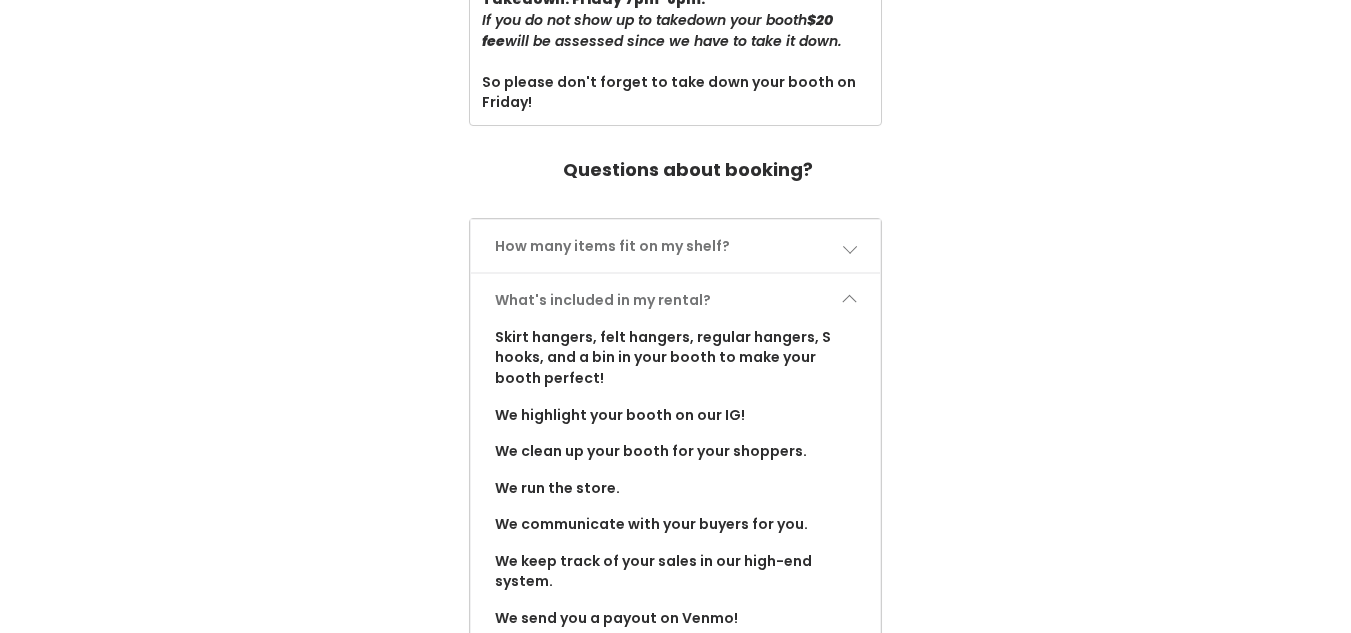scroll, scrollTop: 919, scrollLeft: 0, axis: vertical 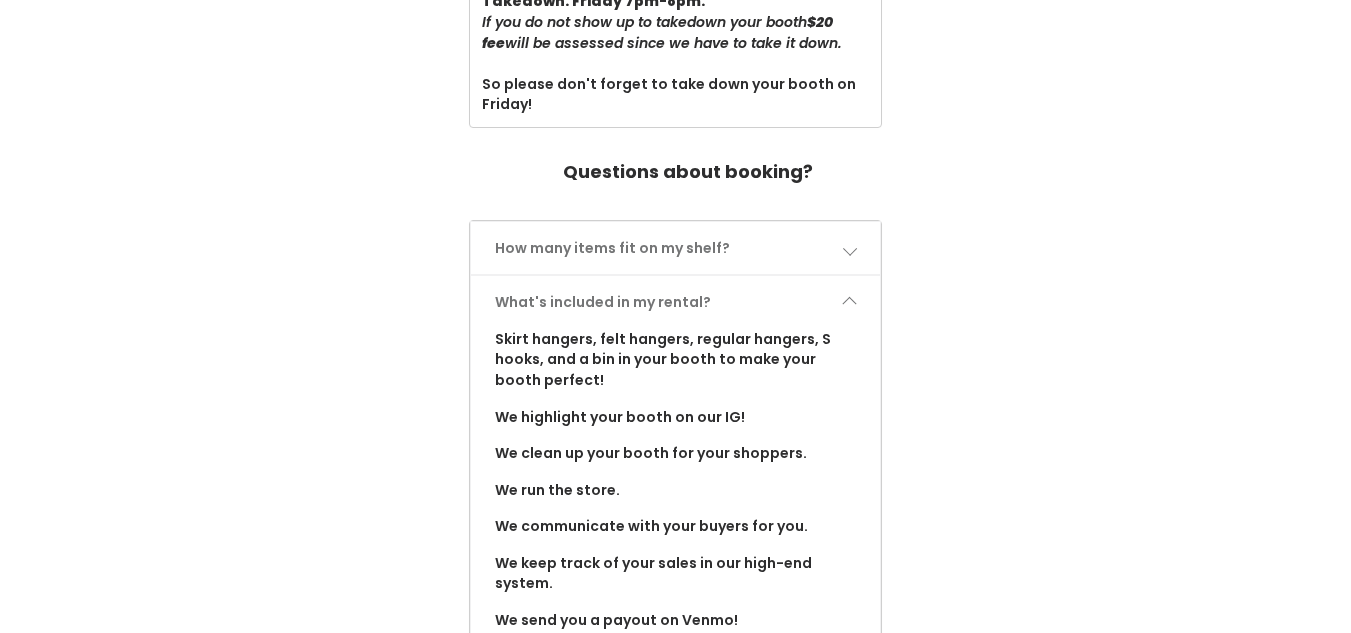 click on "What's included in my rental?" at bounding box center (675, 302) 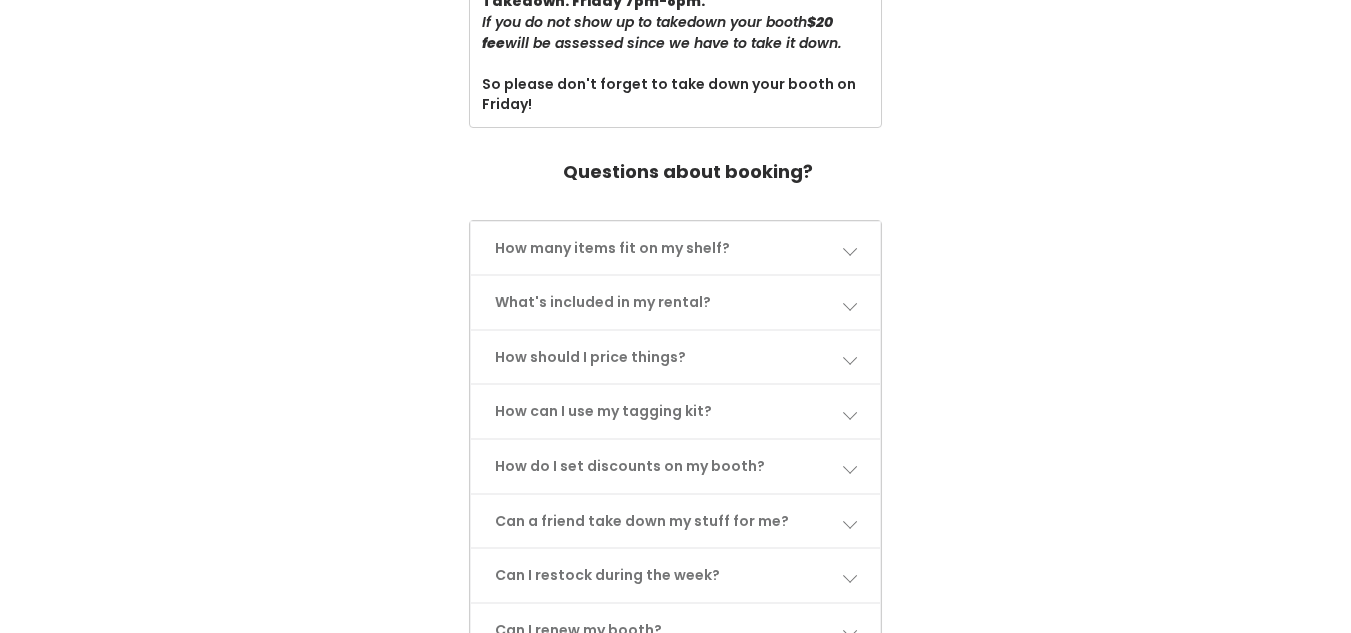click on "How many items fit on my shelf?" at bounding box center (675, 248) 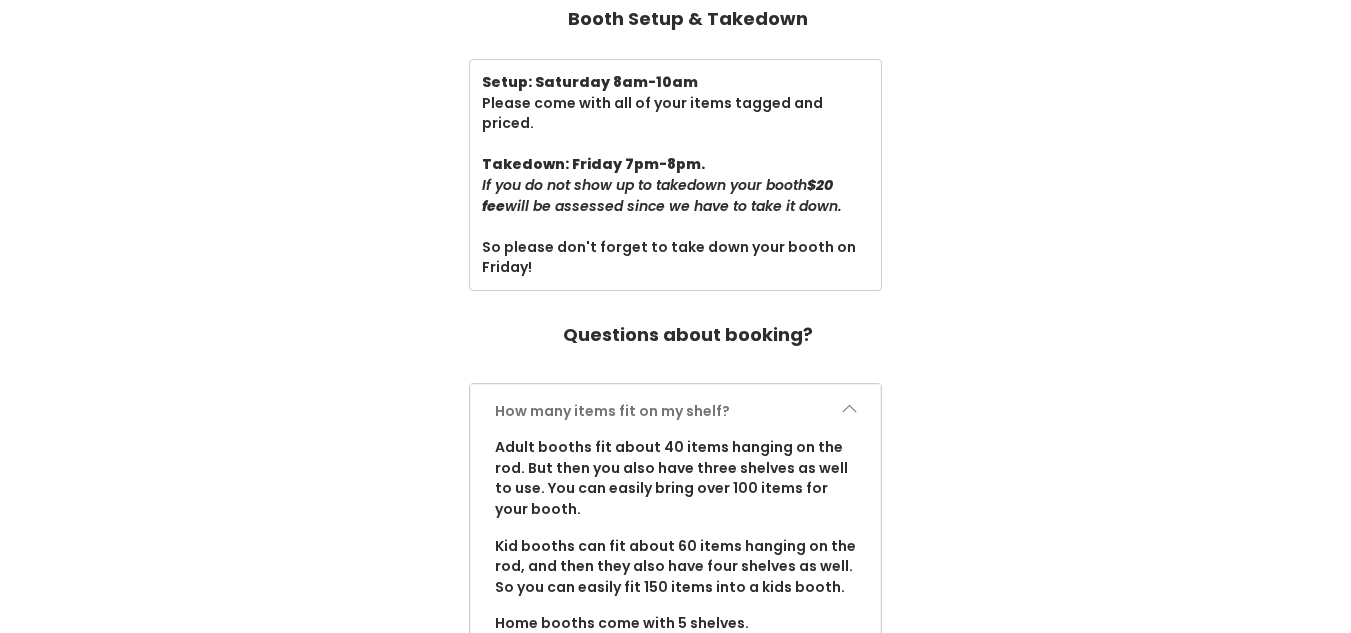 scroll, scrollTop: 755, scrollLeft: 0, axis: vertical 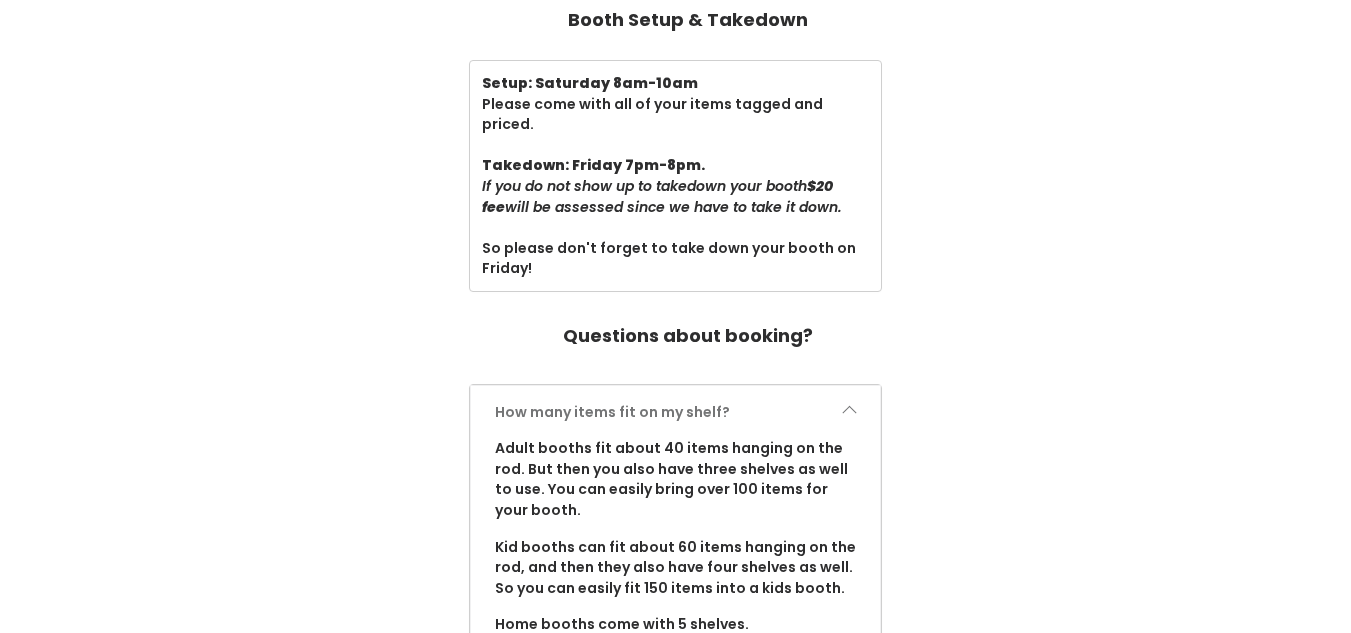 click at bounding box center [849, 412] 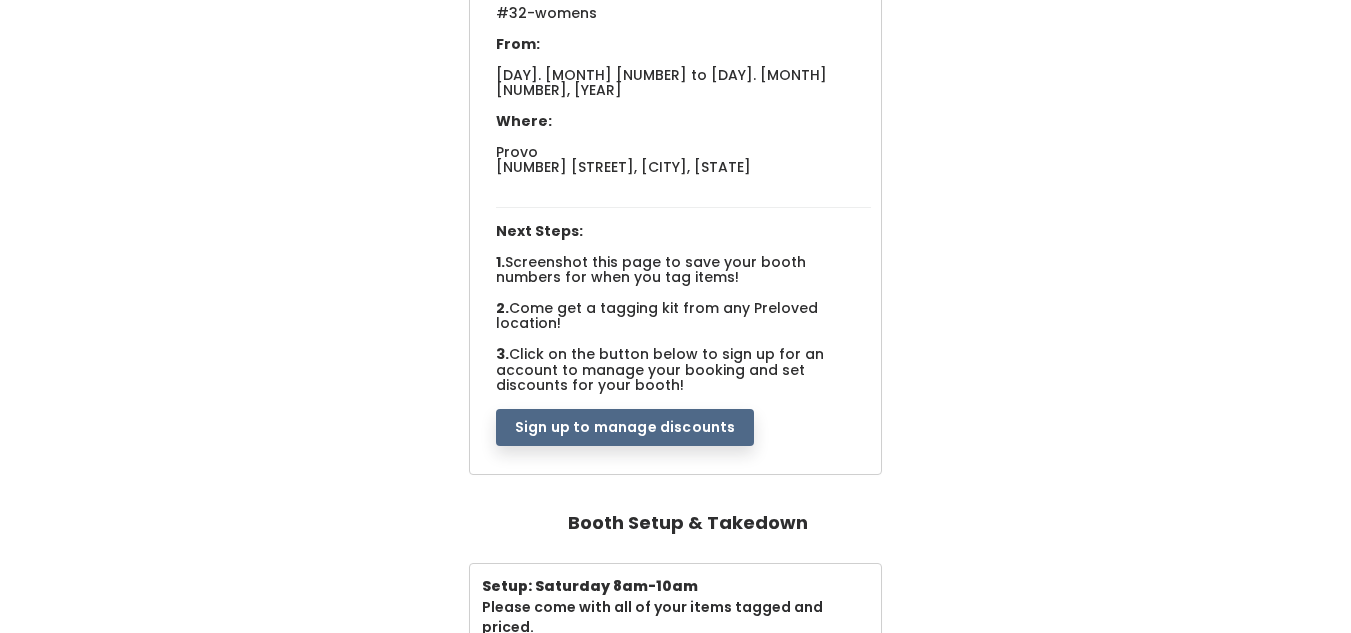 scroll, scrollTop: 253, scrollLeft: 0, axis: vertical 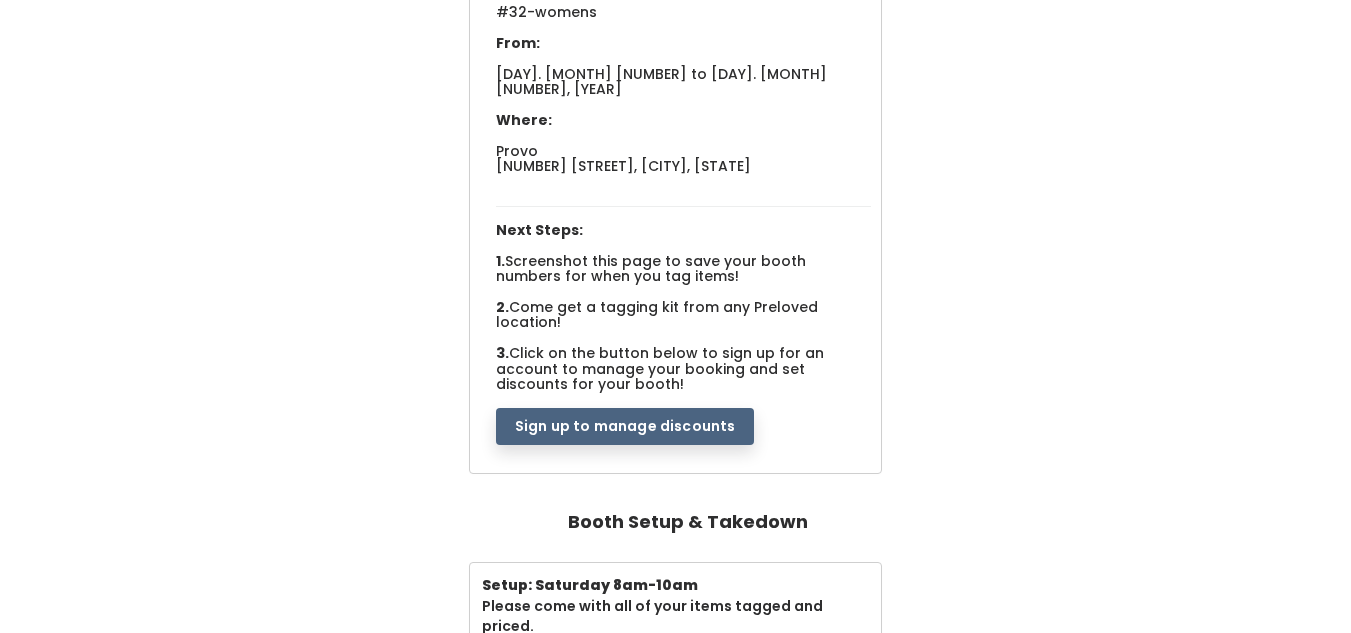 click on "Sign up to manage discounts" at bounding box center [625, 427] 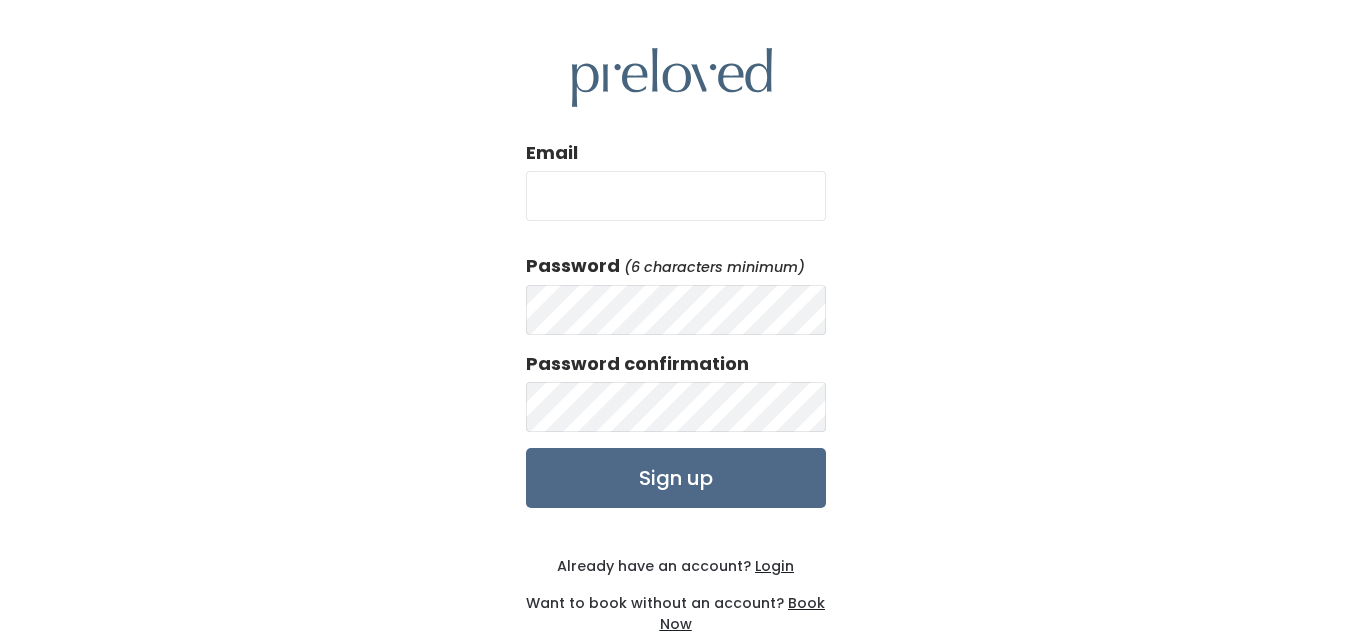 scroll, scrollTop: 0, scrollLeft: 0, axis: both 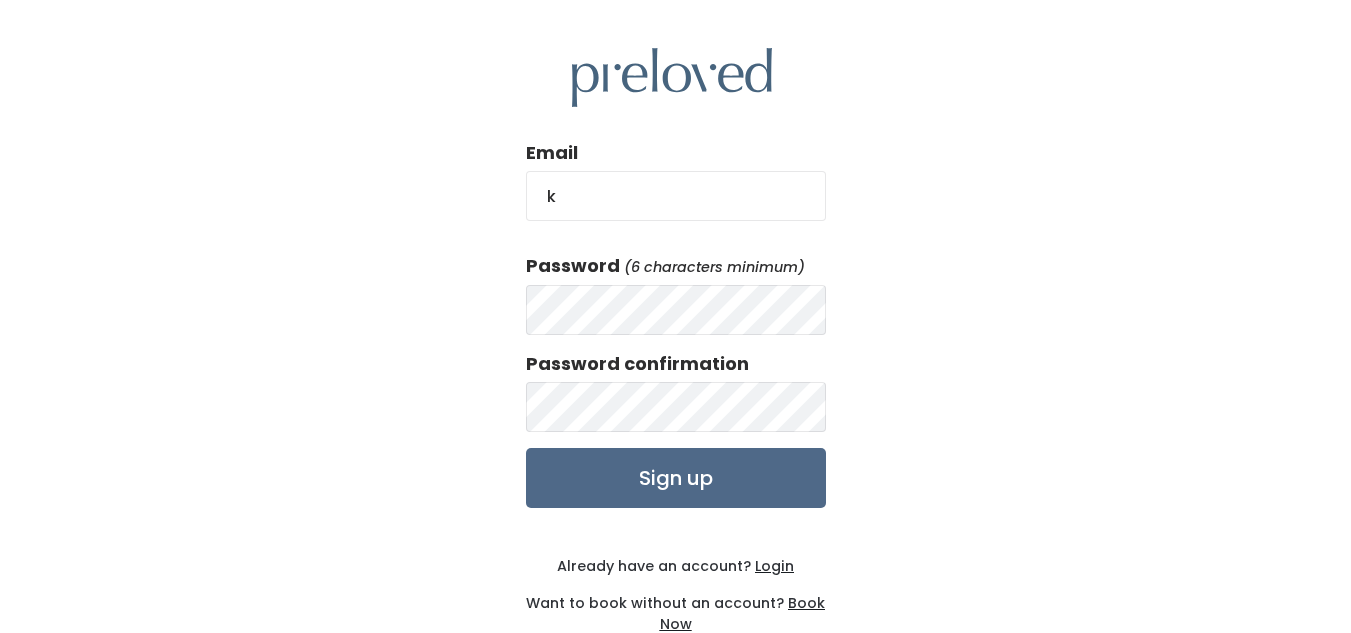 type on "[USERNAME]@[DOMAIN]" 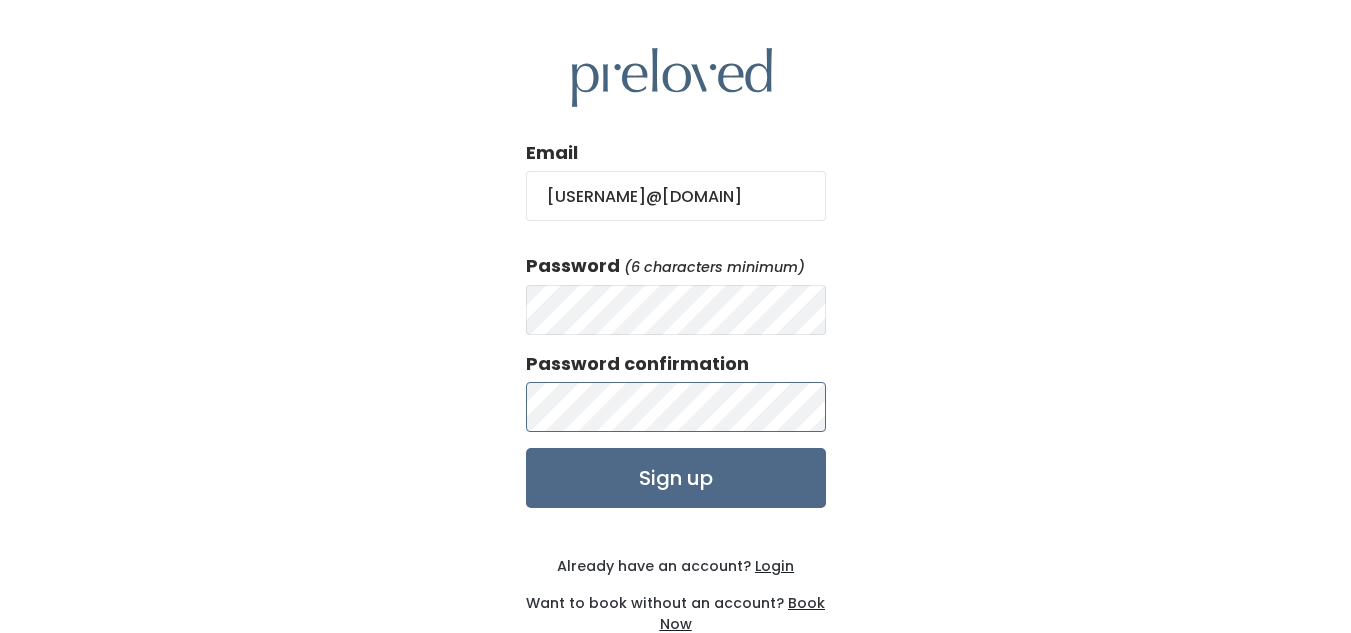 click on "Sign up" at bounding box center (676, 478) 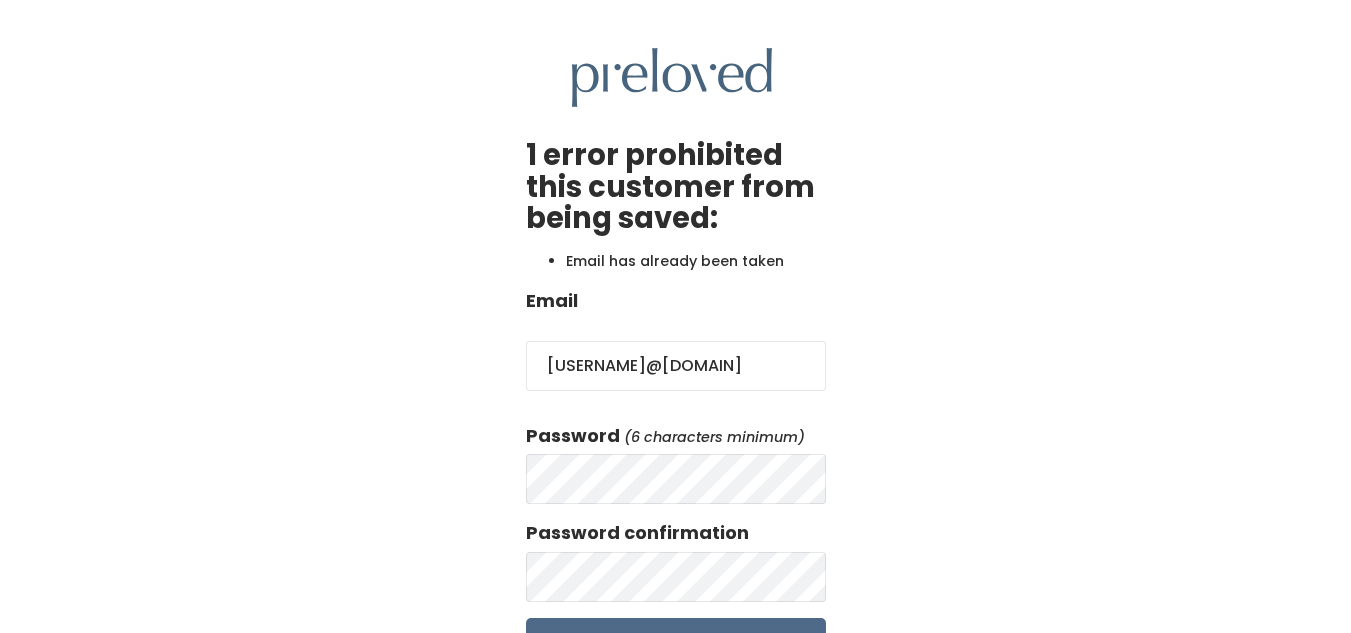 scroll, scrollTop: 0, scrollLeft: 0, axis: both 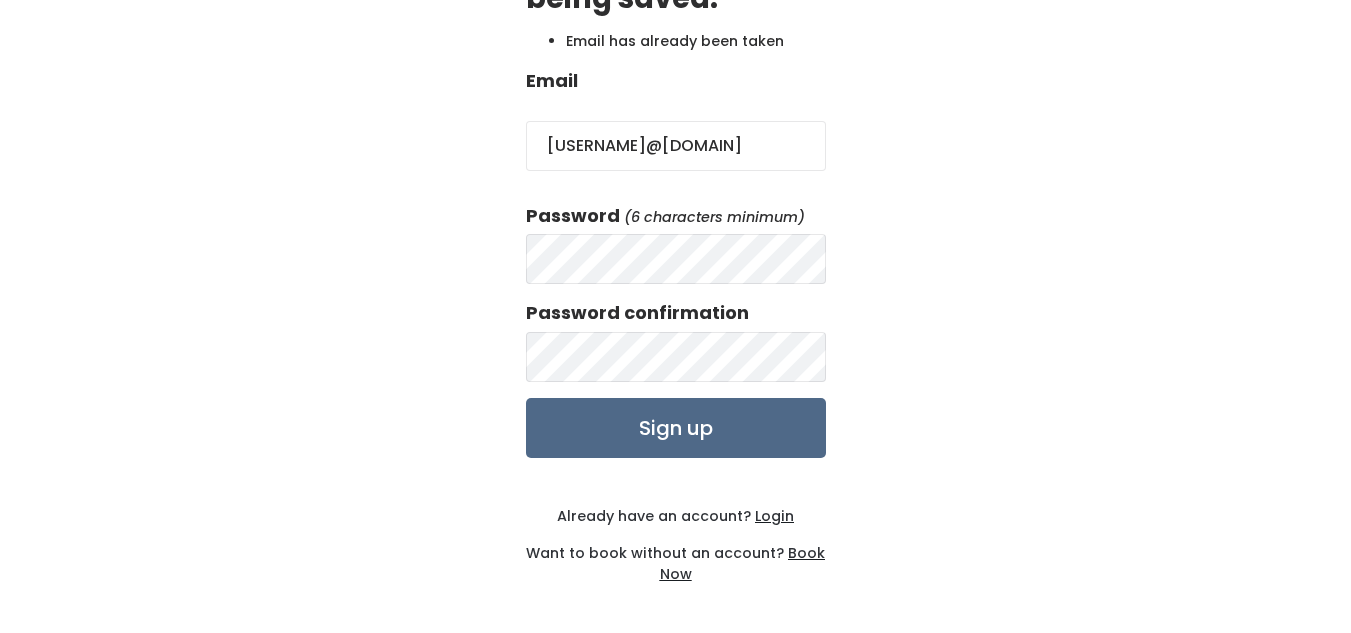 click on "Login" at bounding box center (774, 516) 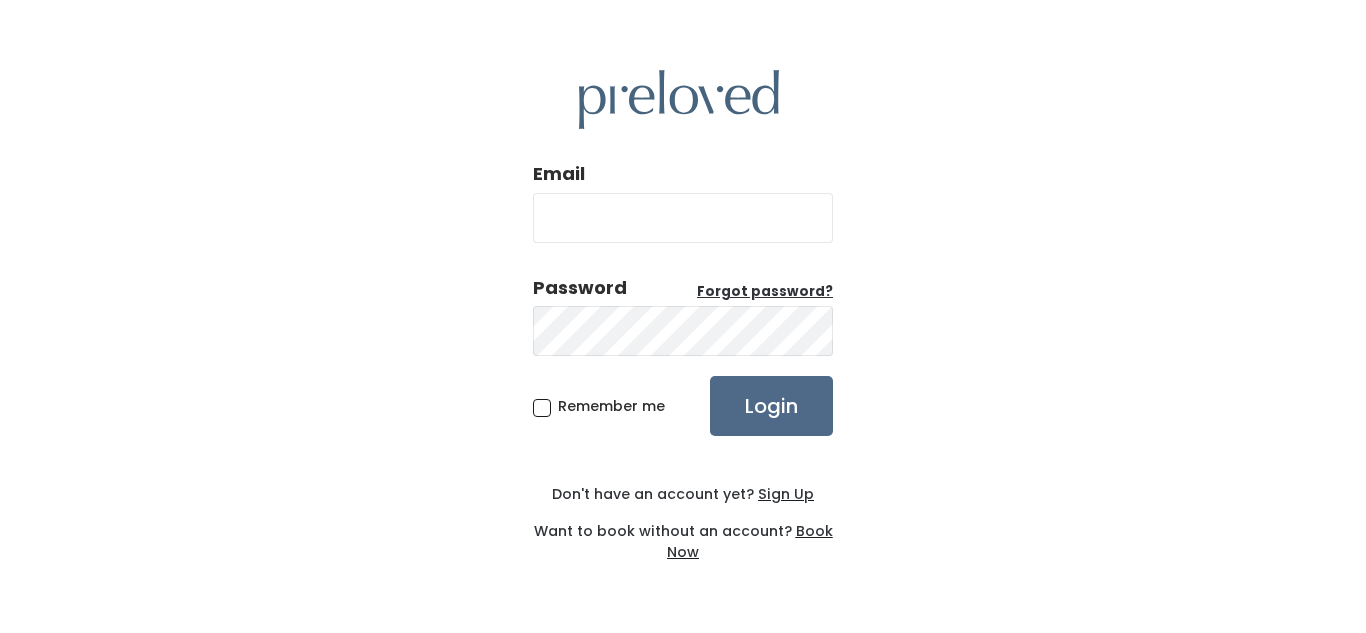 scroll, scrollTop: 0, scrollLeft: 0, axis: both 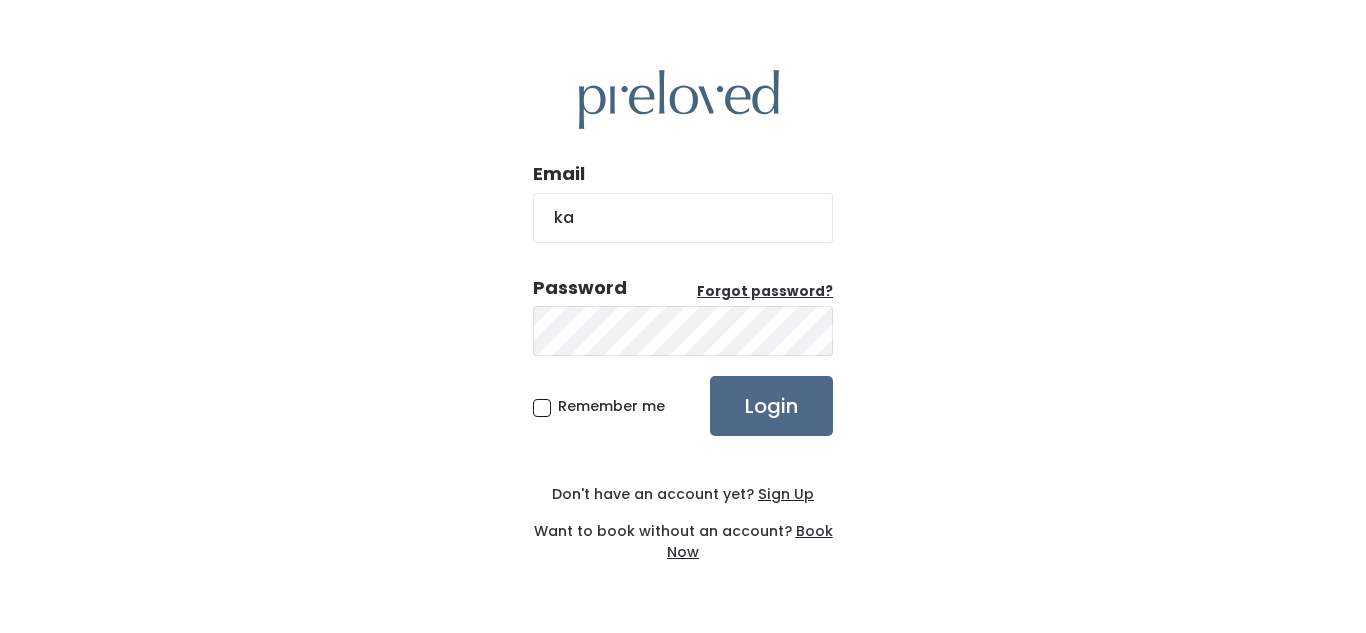 type on "[USERNAME]@[DOMAIN]" 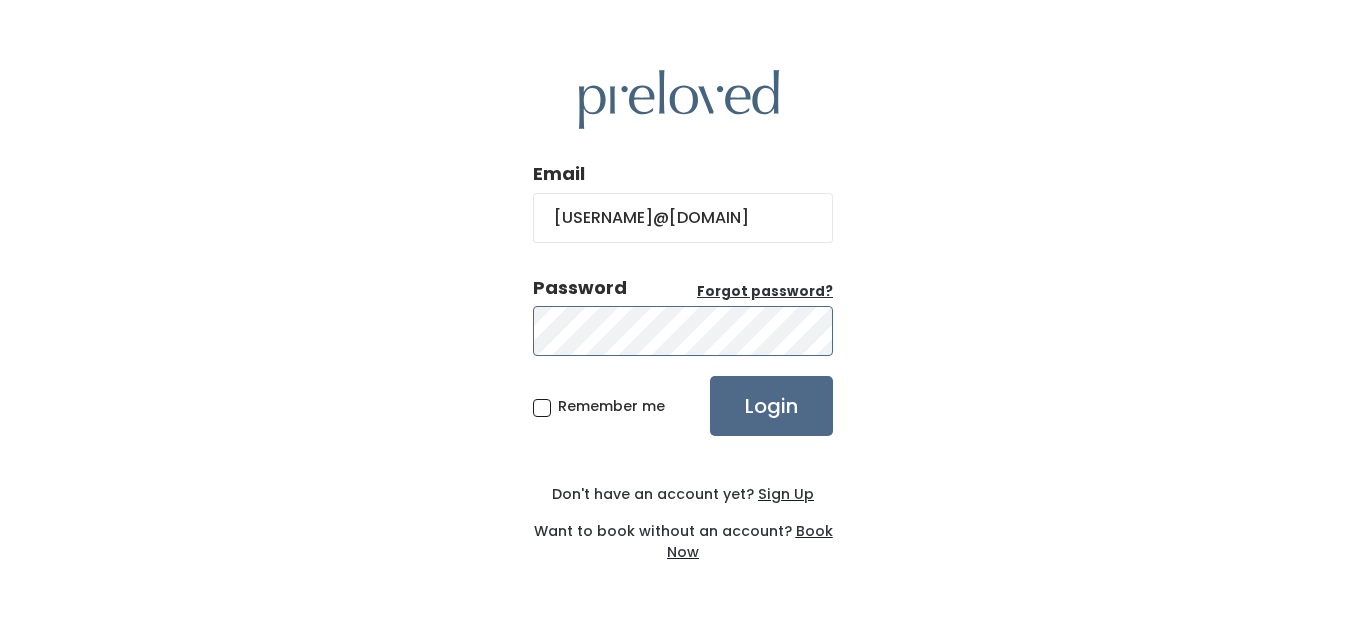 click on "Login" at bounding box center (771, 406) 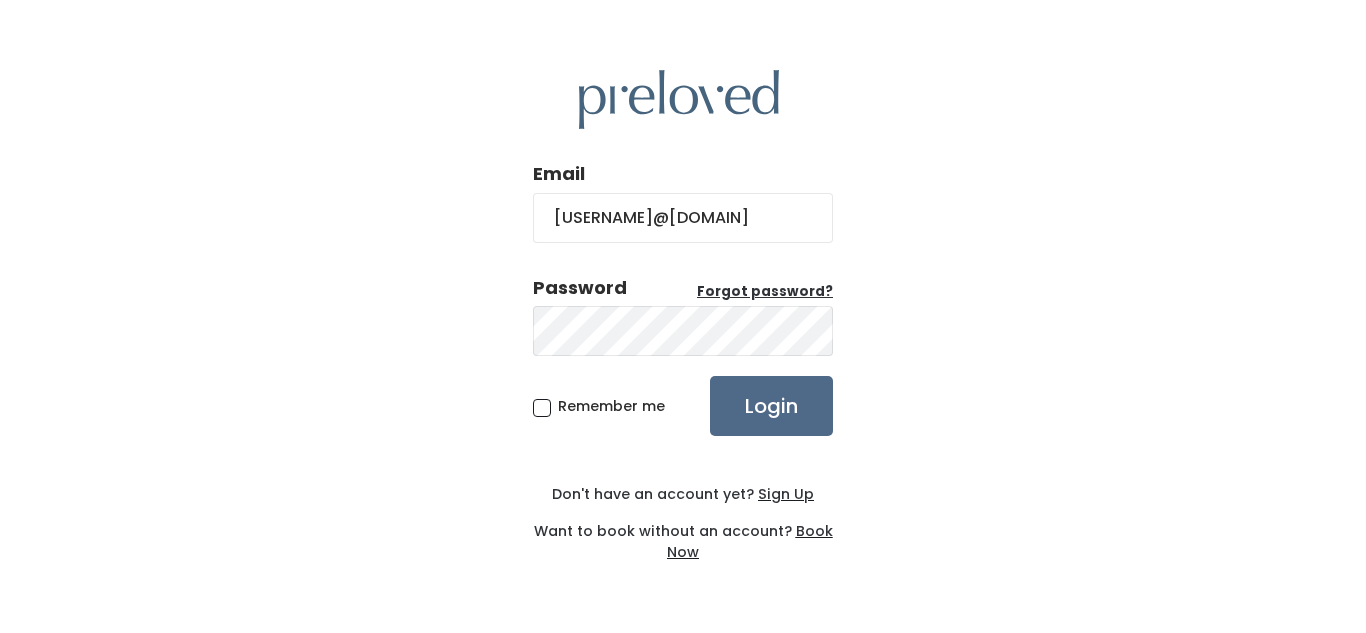 scroll, scrollTop: 0, scrollLeft: 0, axis: both 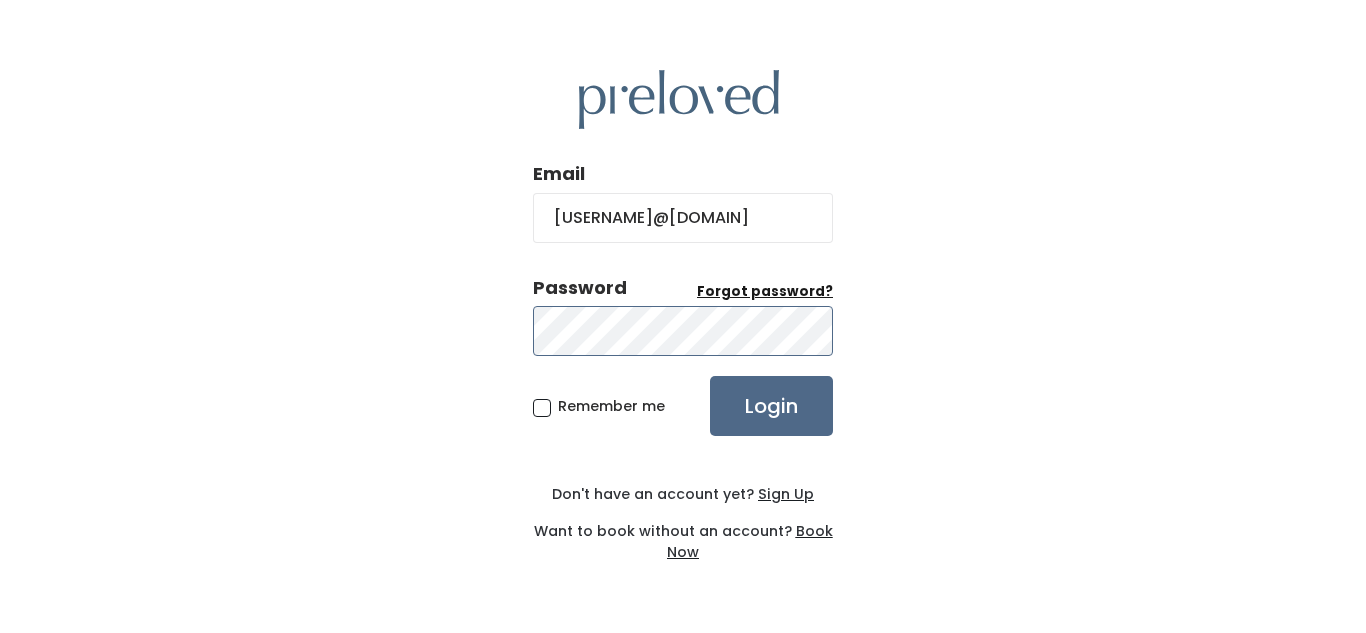 click on "Login" at bounding box center [771, 406] 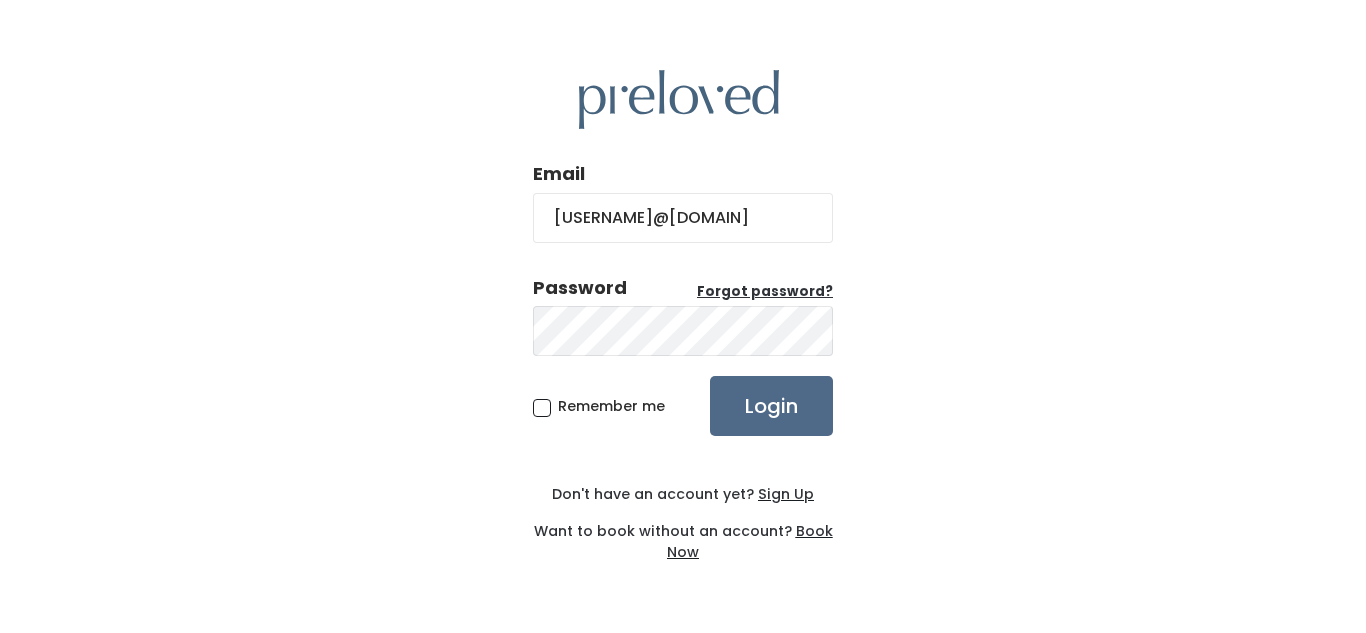 scroll, scrollTop: 0, scrollLeft: 0, axis: both 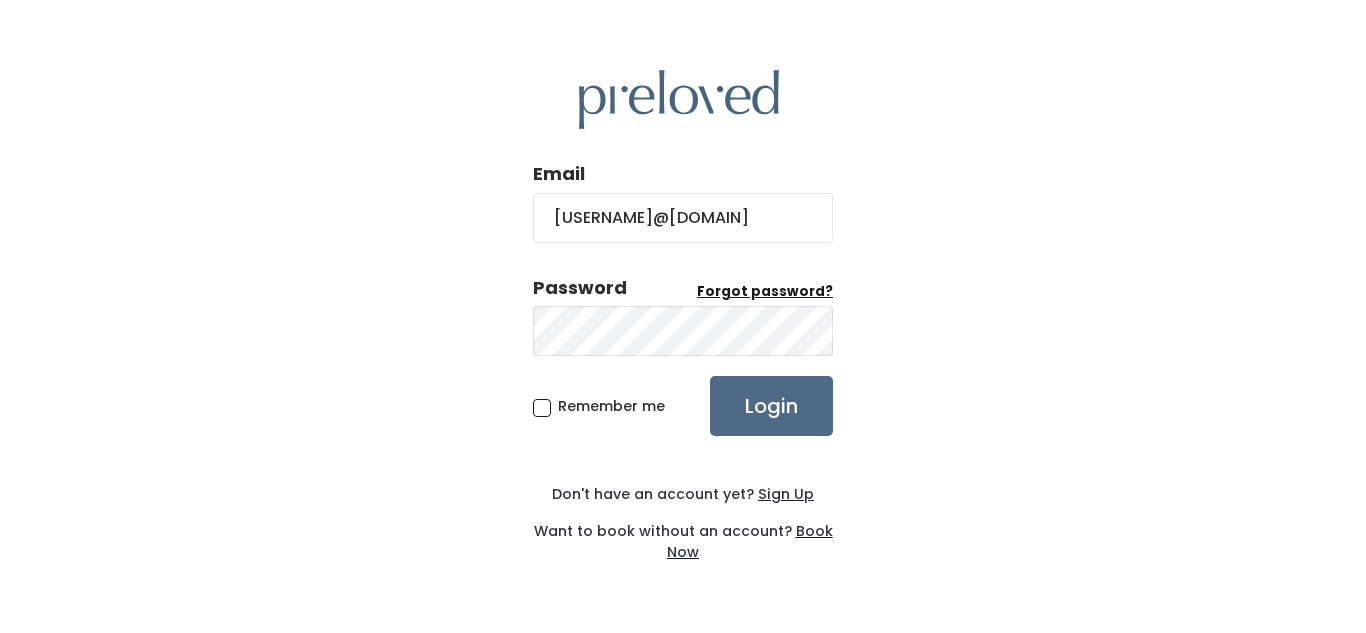 click on "Forgot password?" at bounding box center (765, 291) 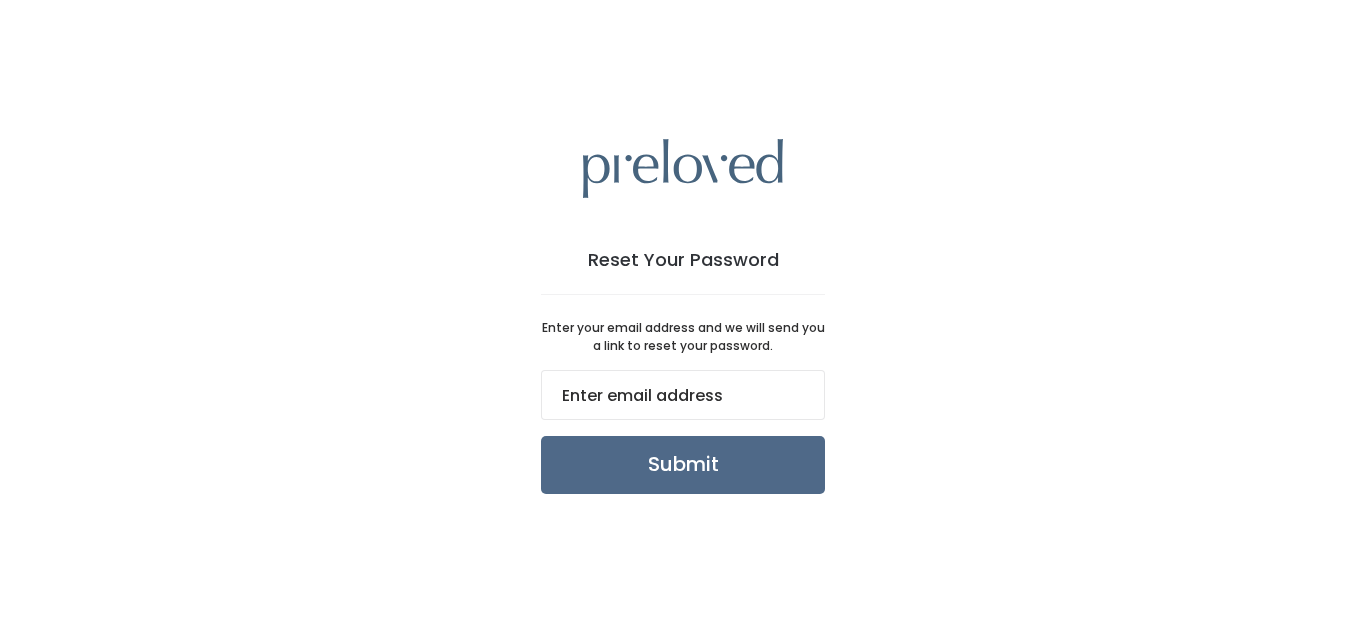 scroll, scrollTop: 0, scrollLeft: 0, axis: both 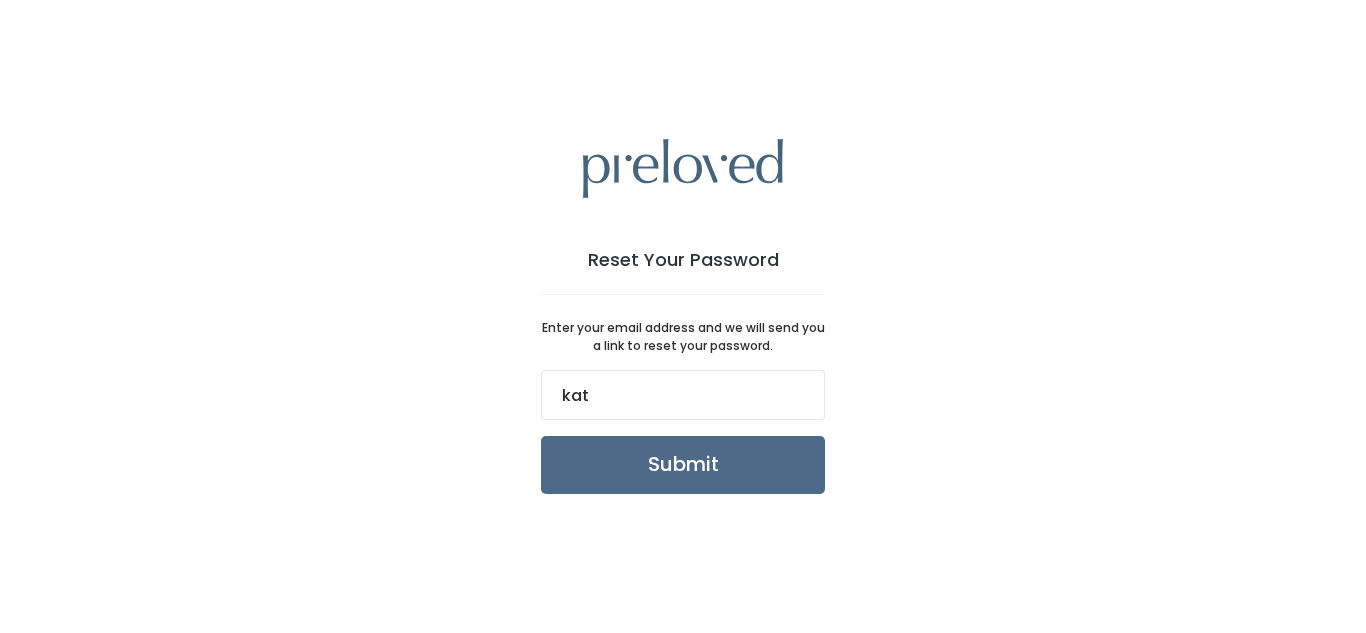 type on "kate.yost17@gmail.com" 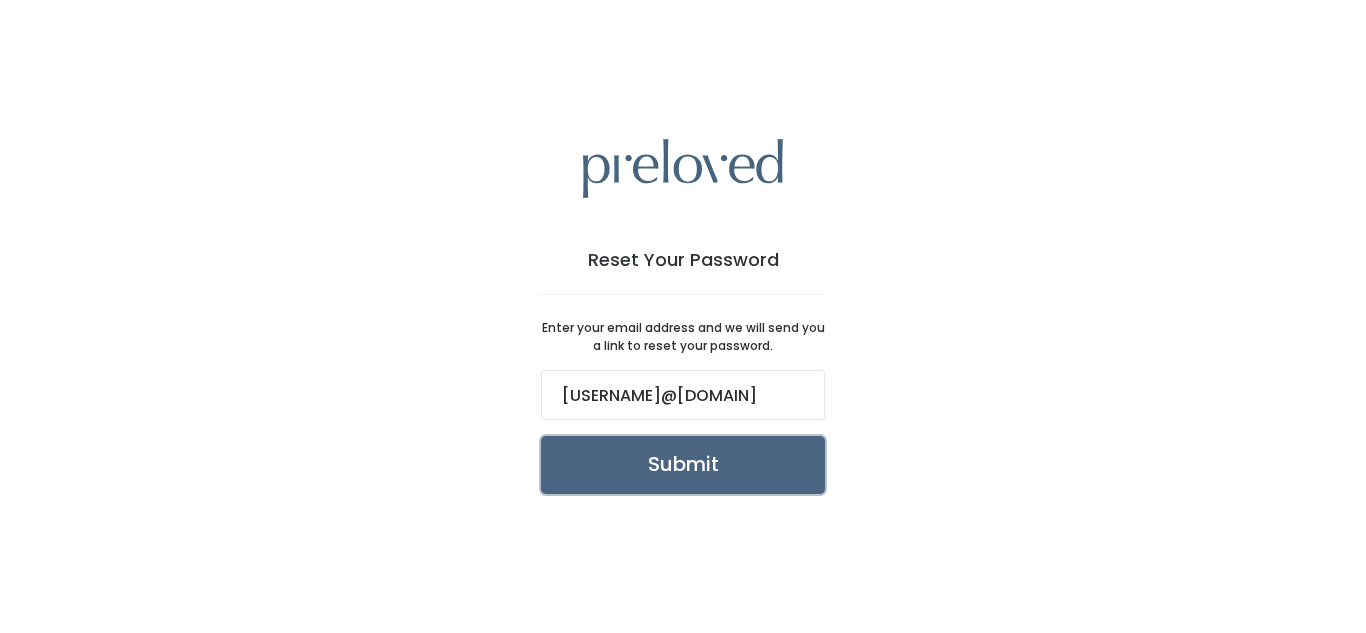 click on "Submit" at bounding box center (683, 465) 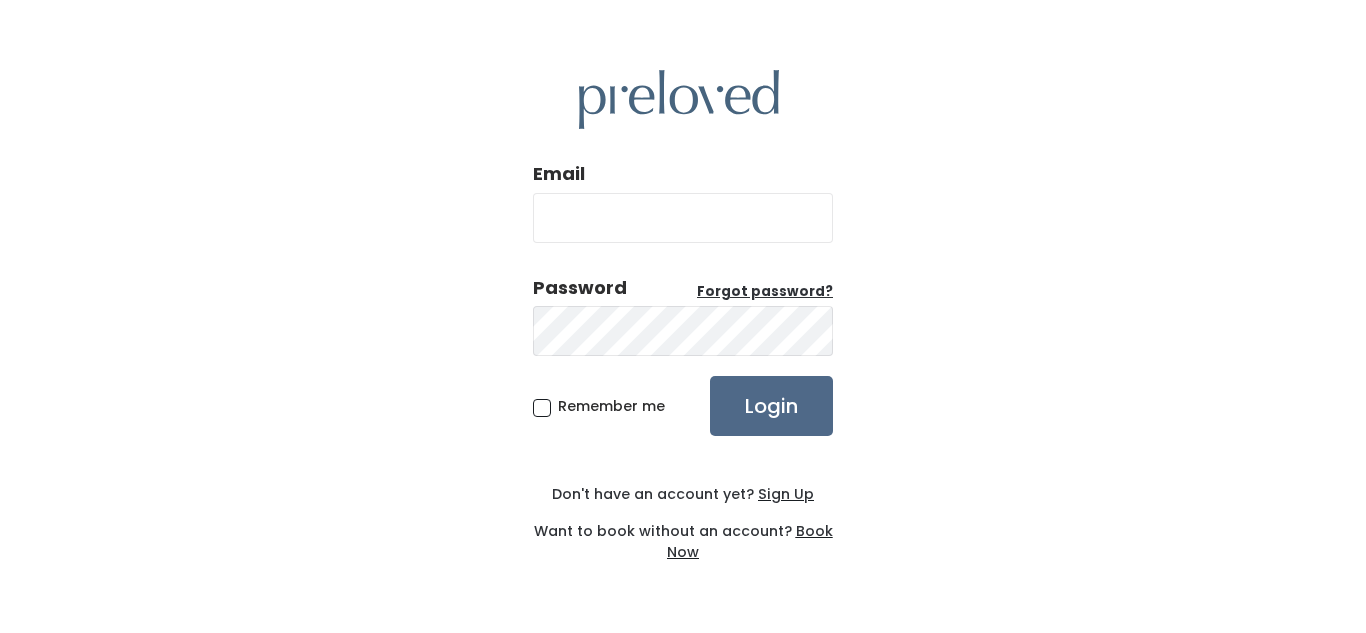 scroll, scrollTop: 0, scrollLeft: 0, axis: both 